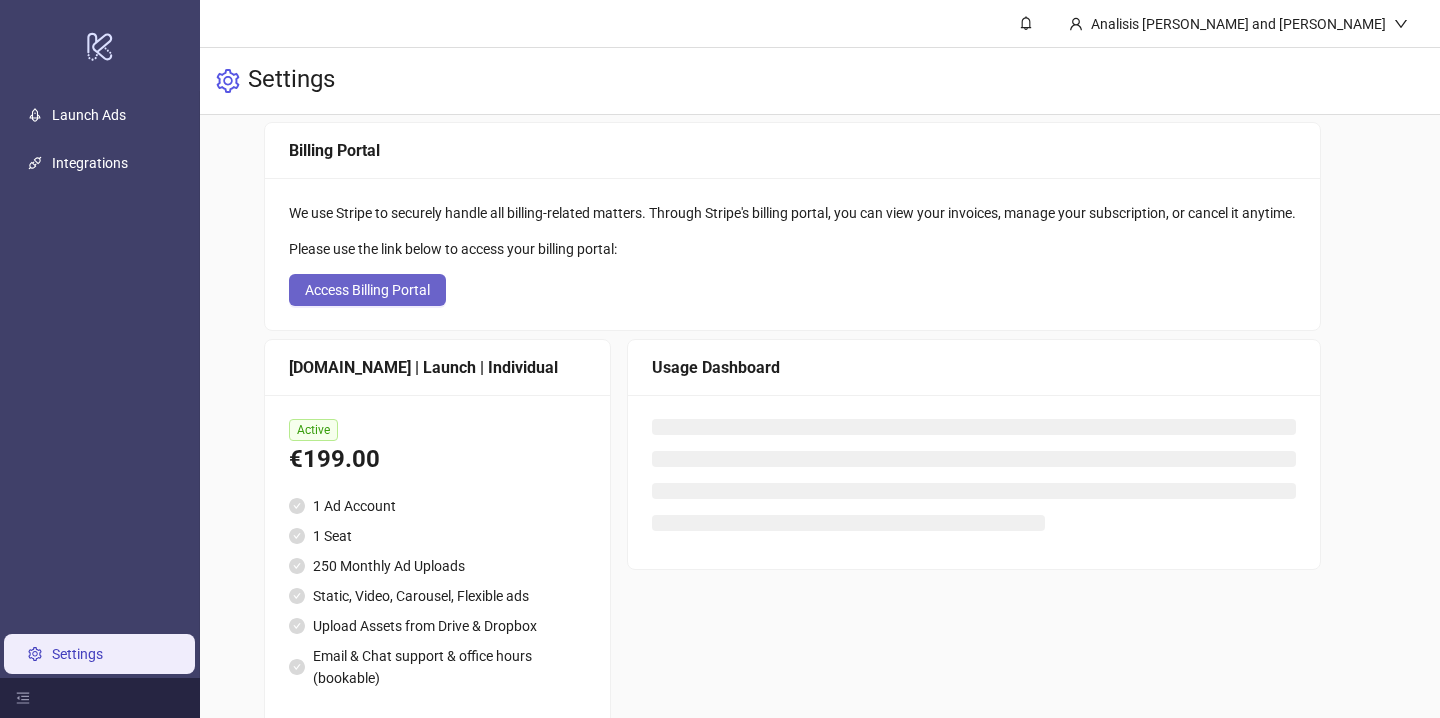scroll, scrollTop: 138, scrollLeft: 0, axis: vertical 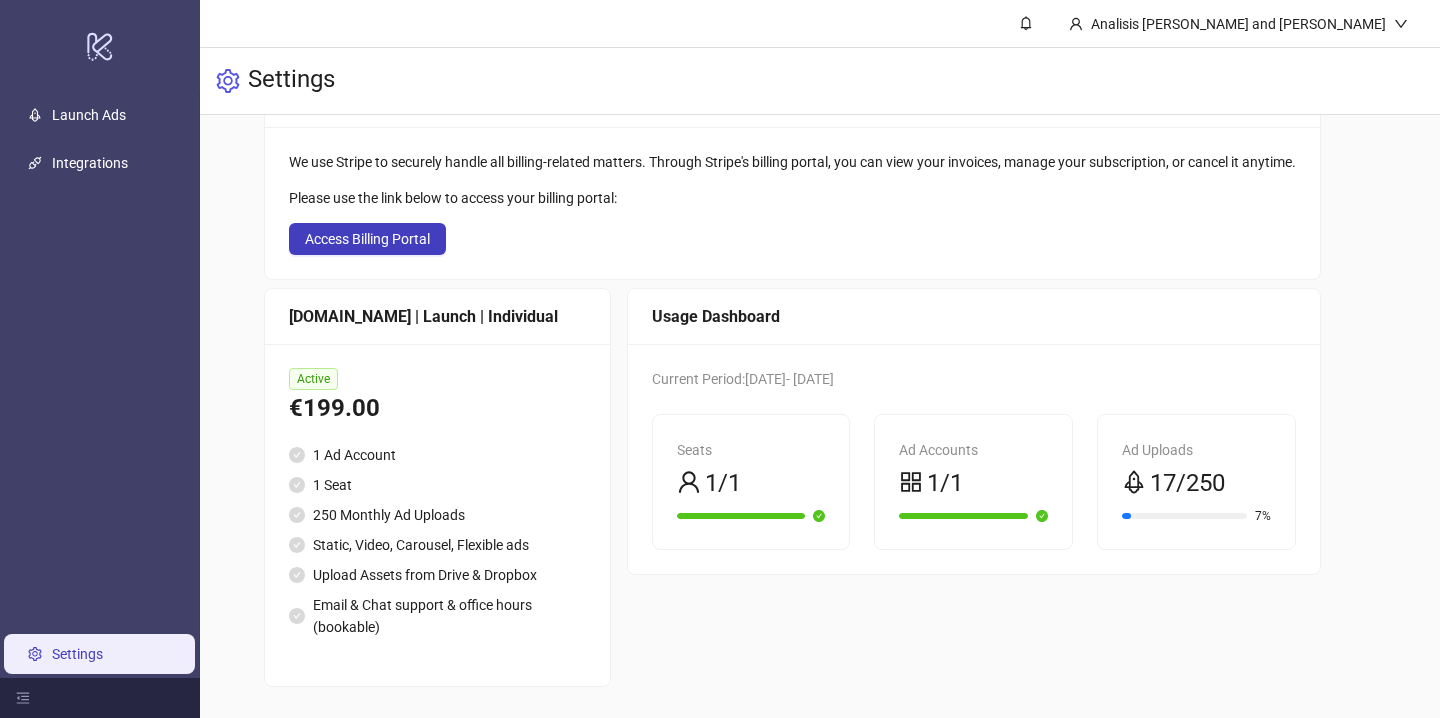 click on "Settings" at bounding box center [77, 654] 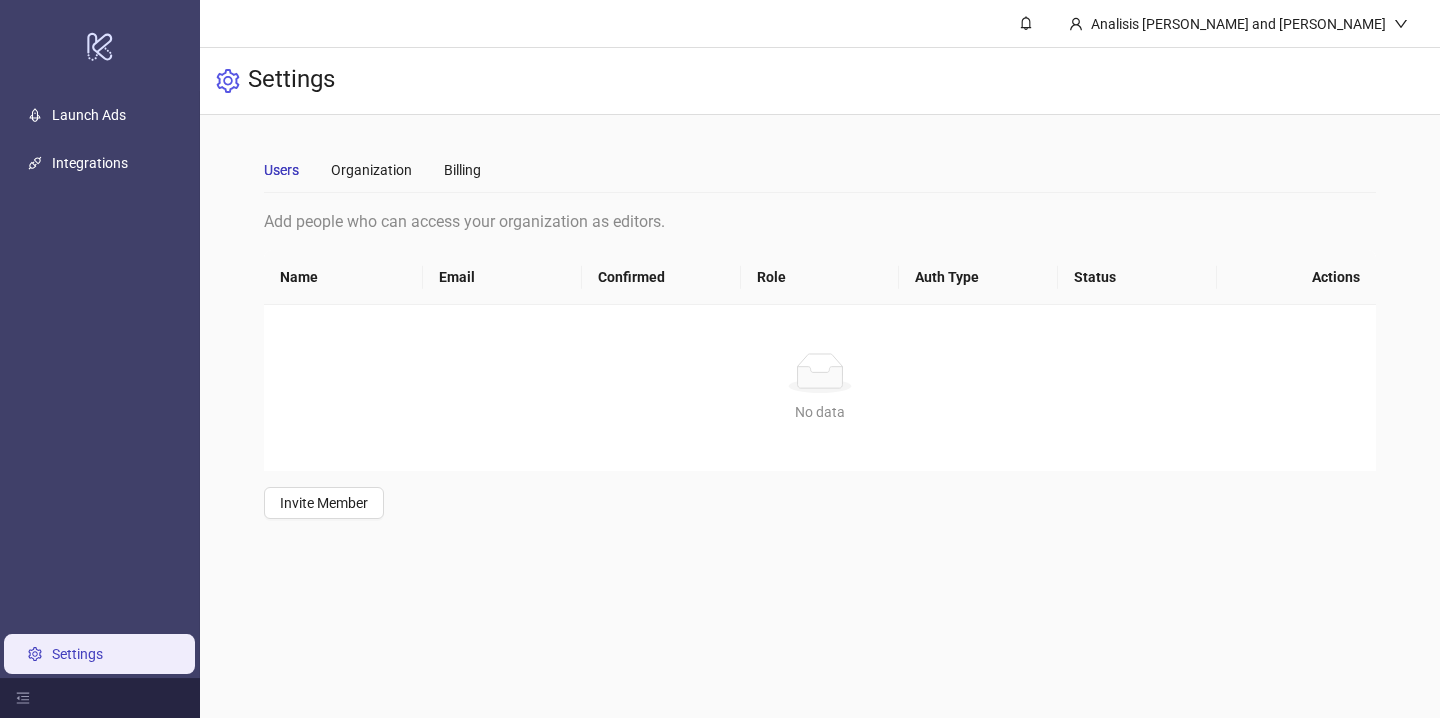 scroll, scrollTop: 0, scrollLeft: 0, axis: both 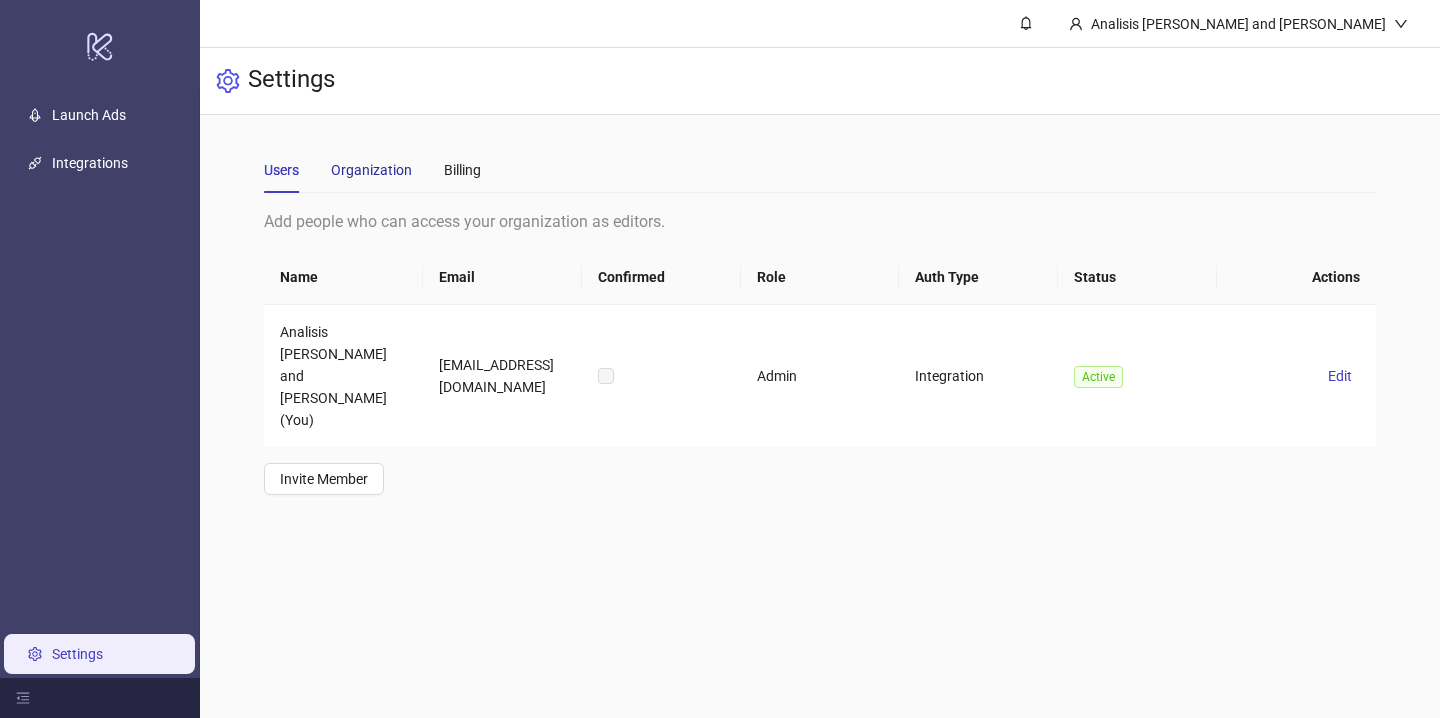 click on "Organization" at bounding box center (371, 170) 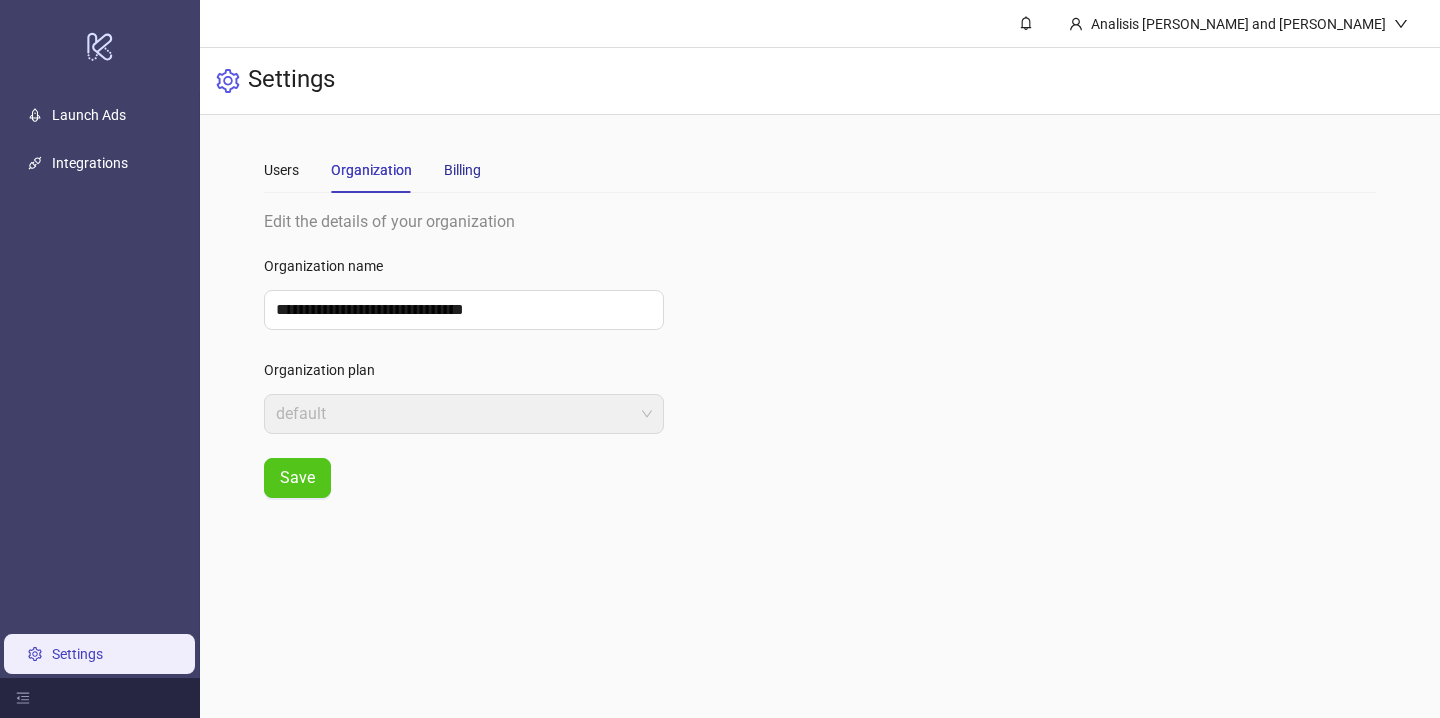 click on "Billing" at bounding box center [462, 170] 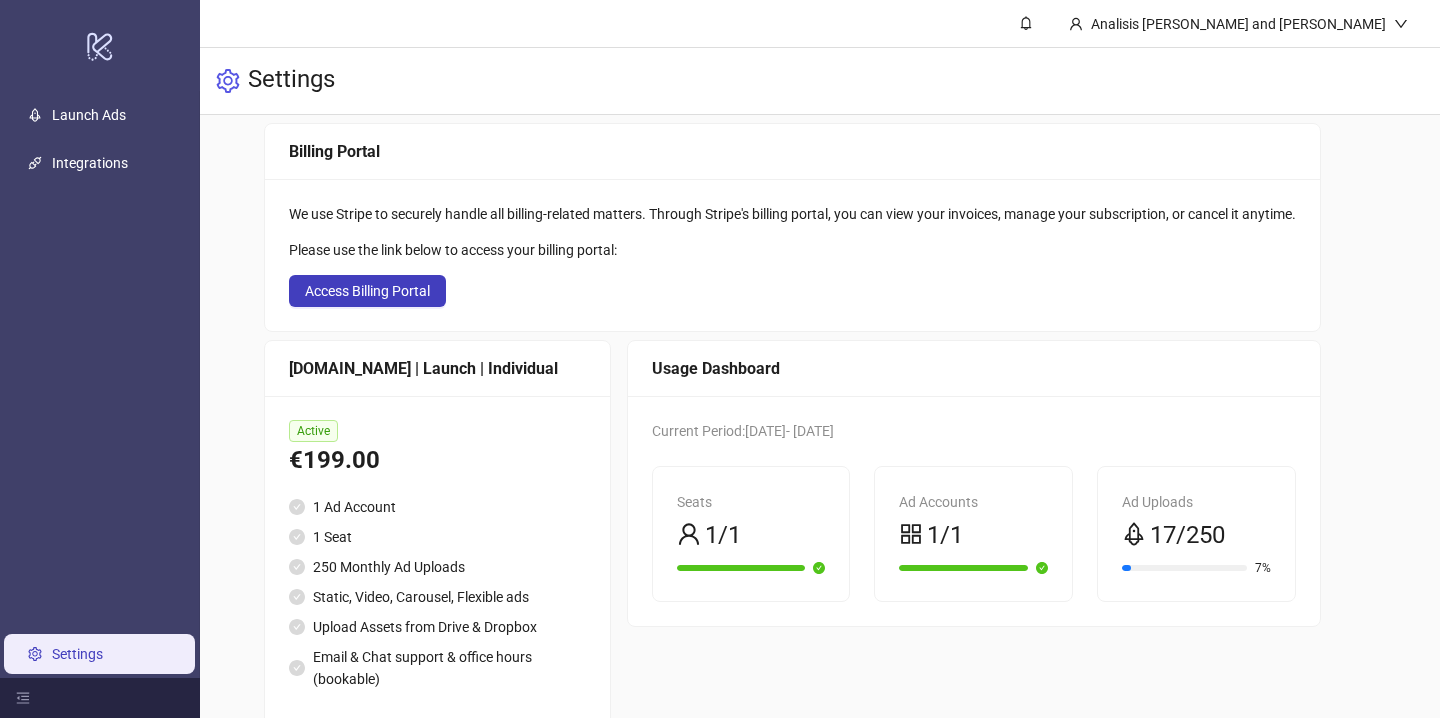scroll, scrollTop: 138, scrollLeft: 0, axis: vertical 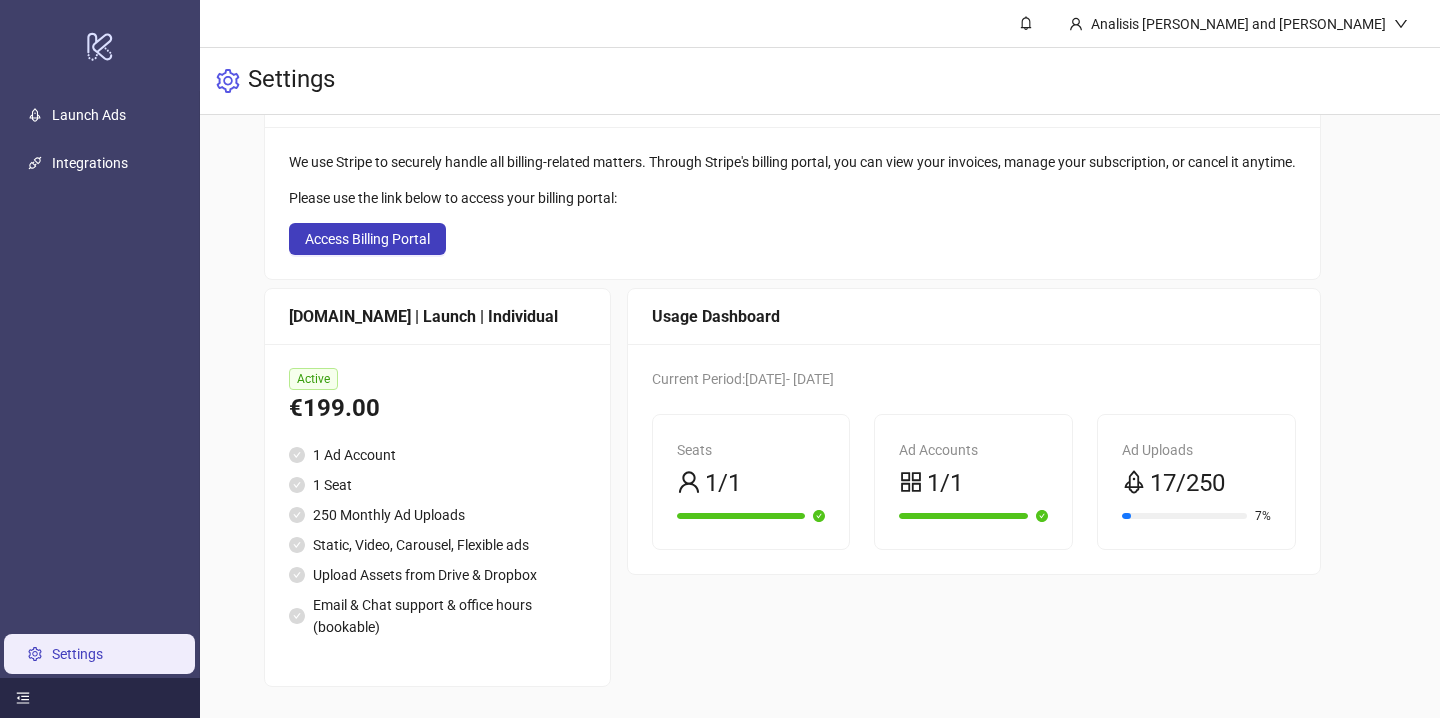 click 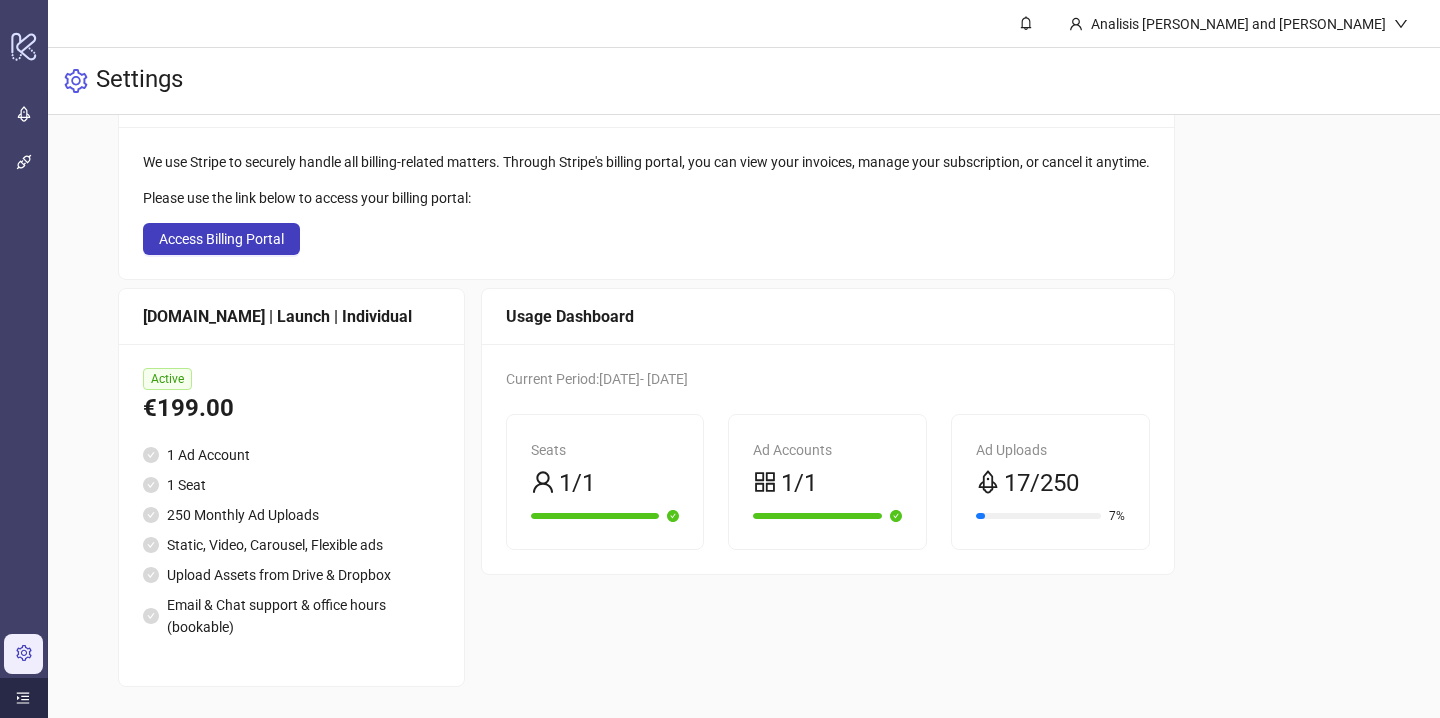 click 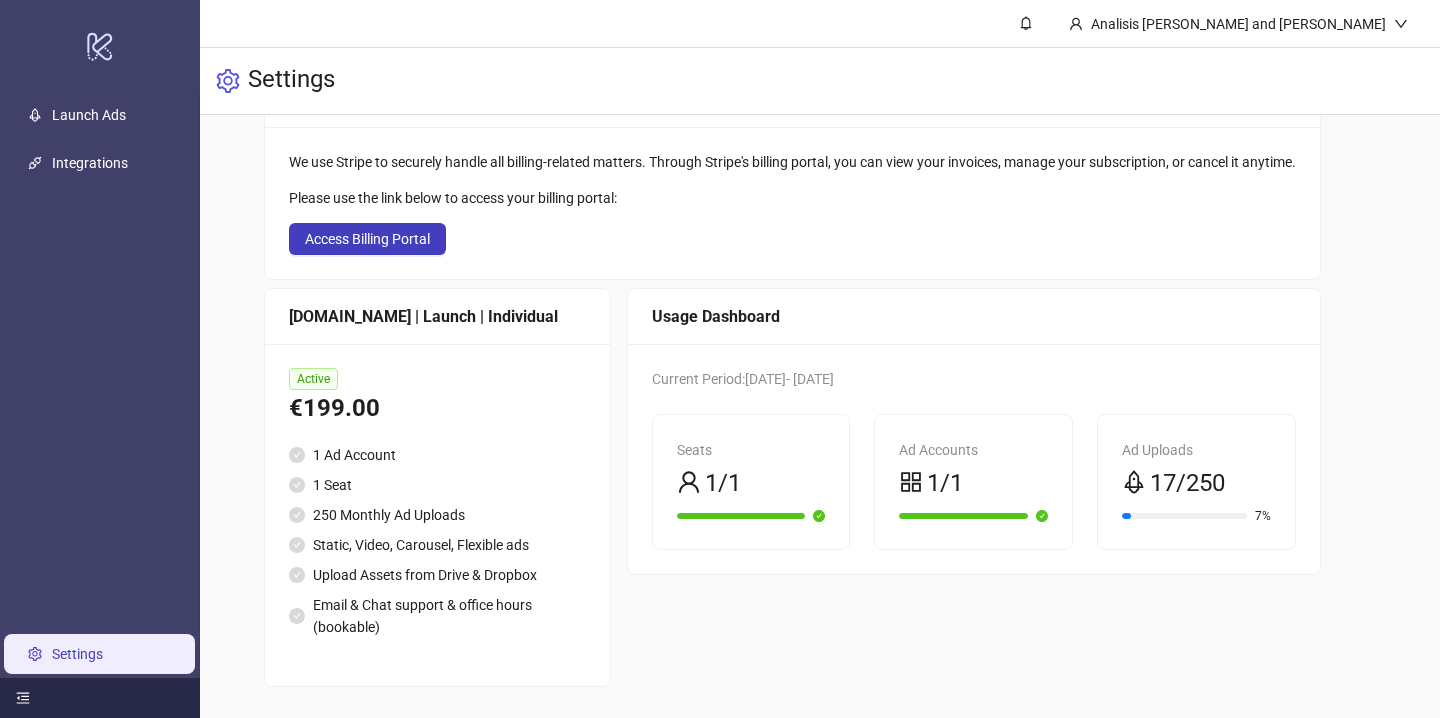 click on "Active" at bounding box center (313, 379) 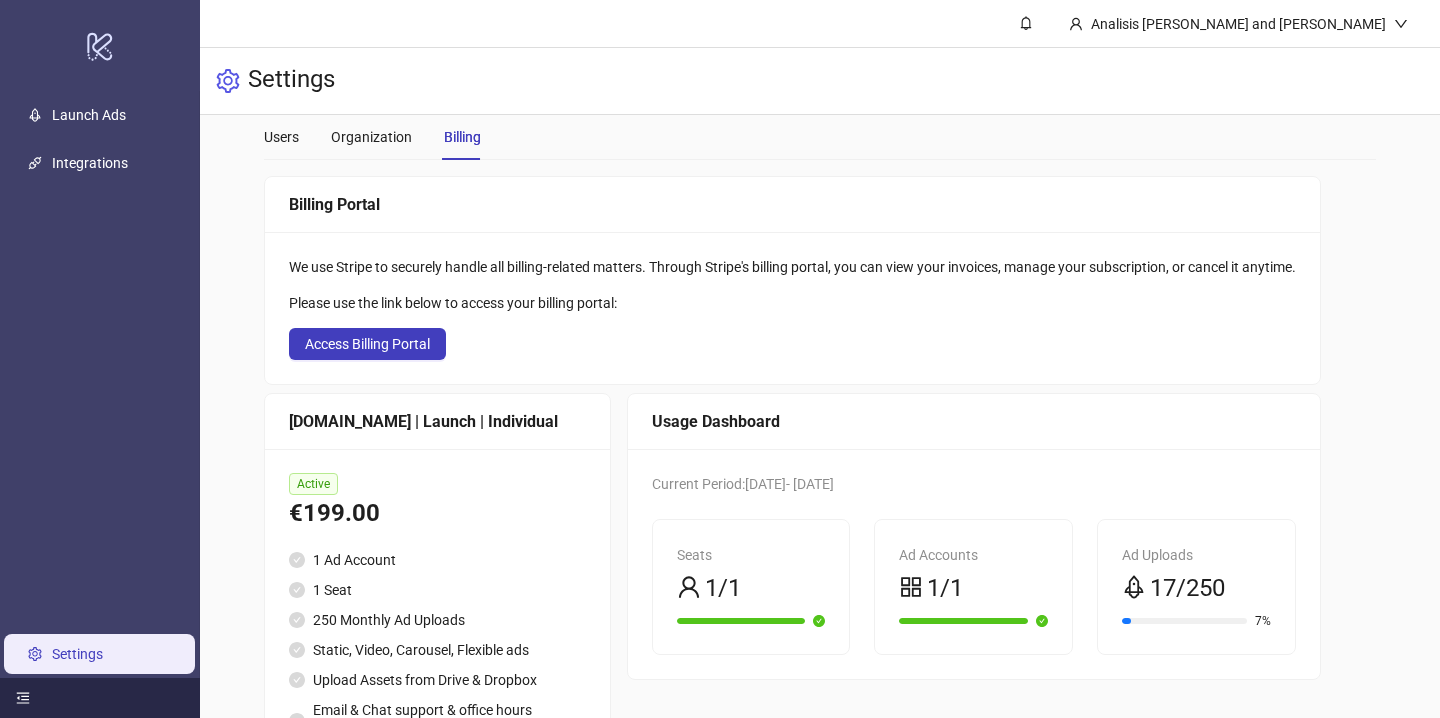 scroll, scrollTop: 25, scrollLeft: 0, axis: vertical 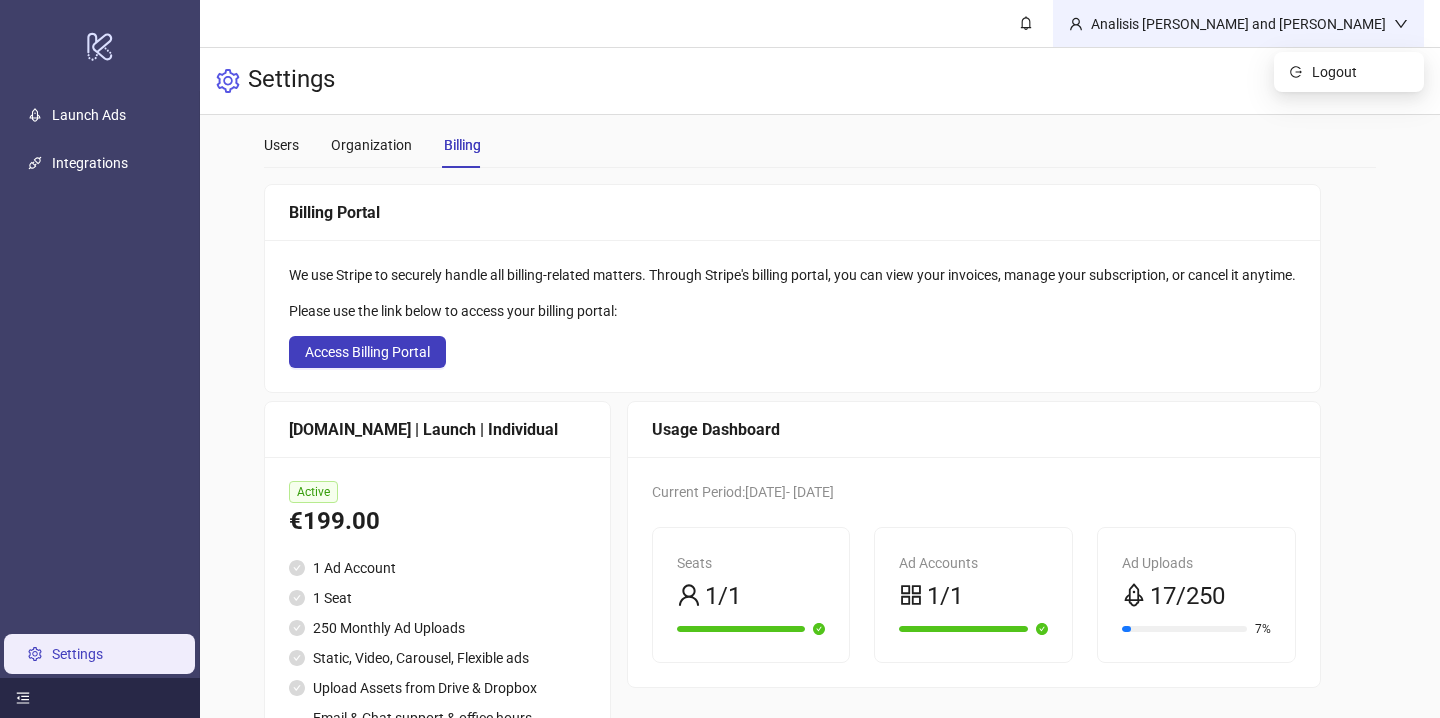 click on "Analisis [PERSON_NAME] and [PERSON_NAME]" at bounding box center (1238, 24) 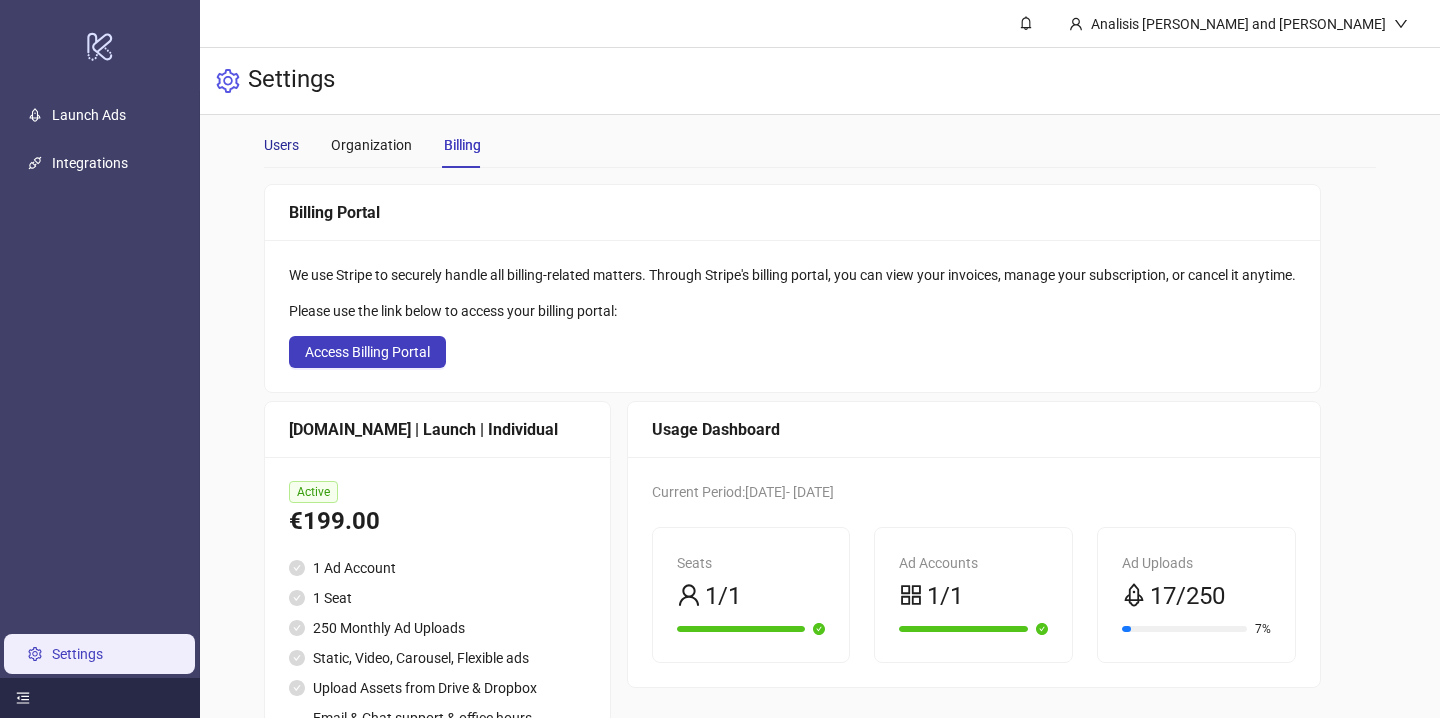 click on "Users" at bounding box center [281, 145] 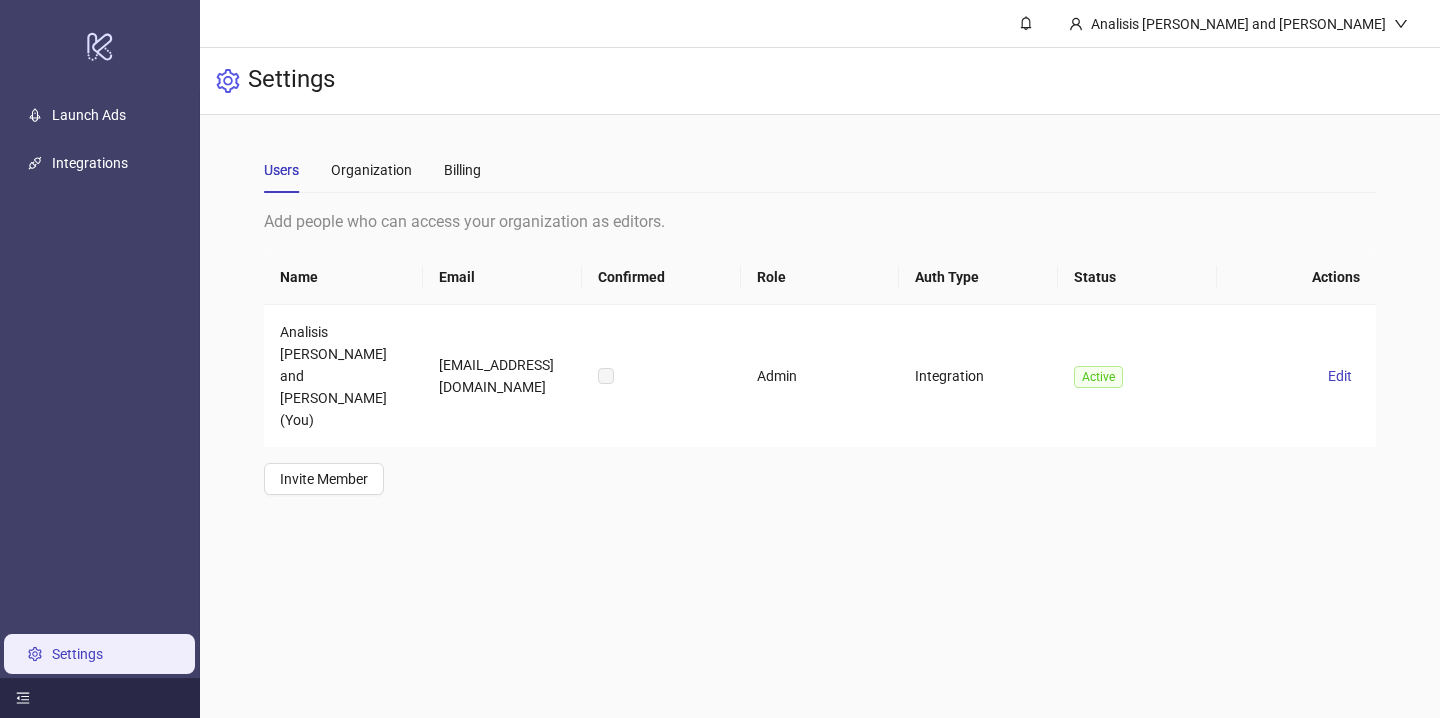 scroll, scrollTop: 0, scrollLeft: 0, axis: both 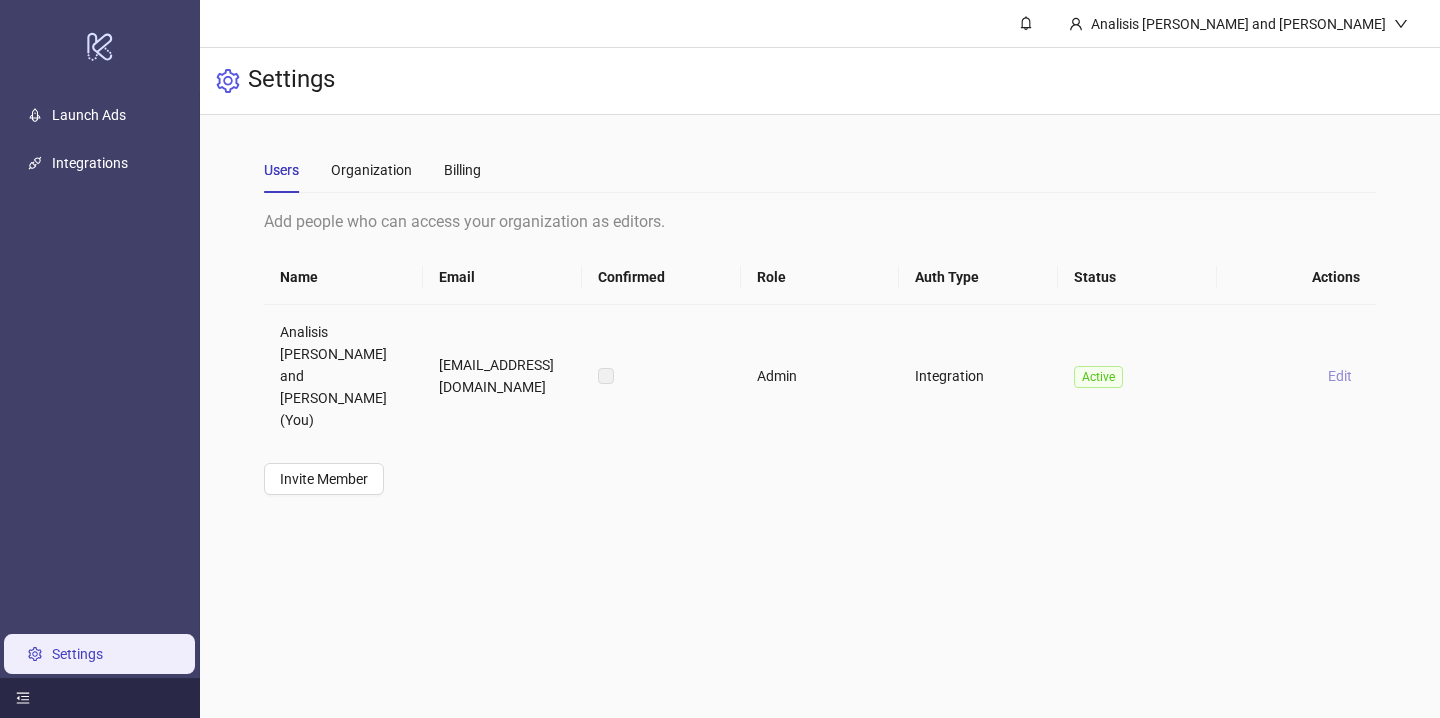 click on "Edit" at bounding box center [1340, 376] 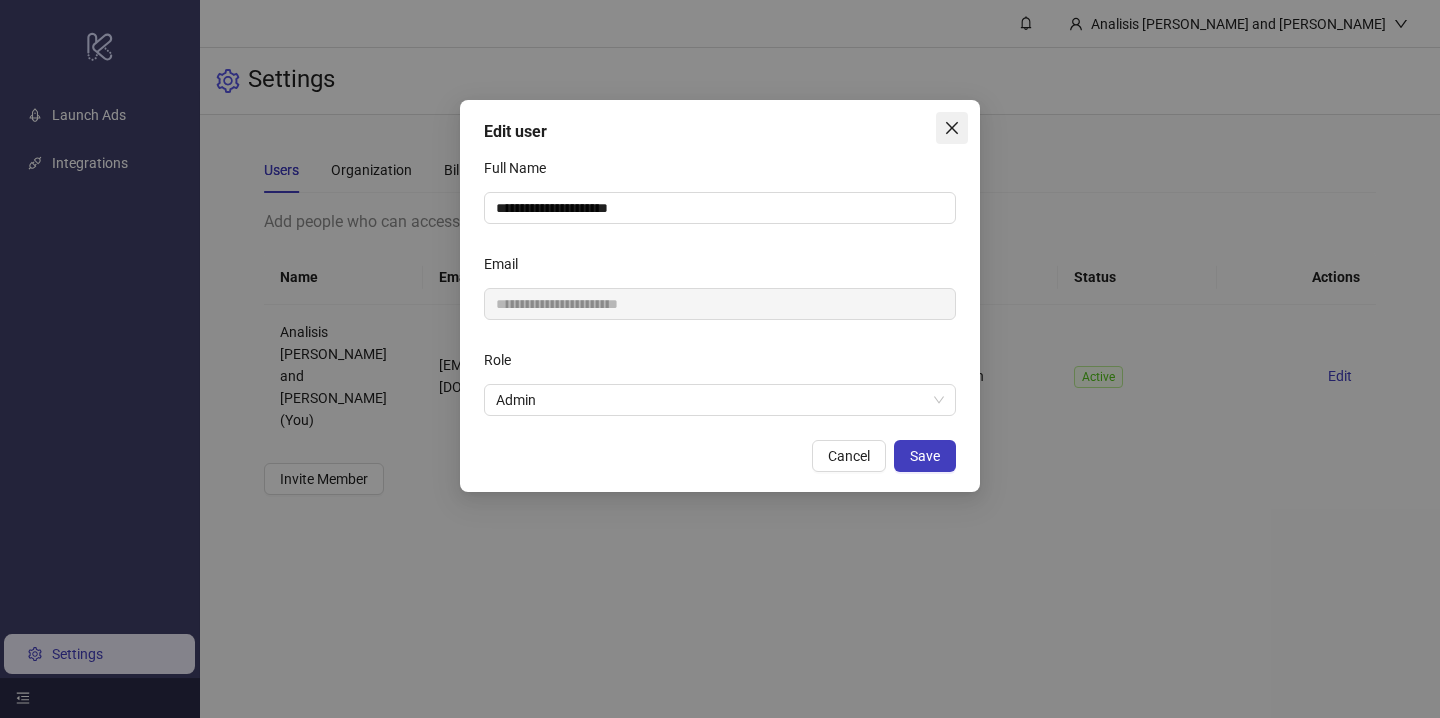 click 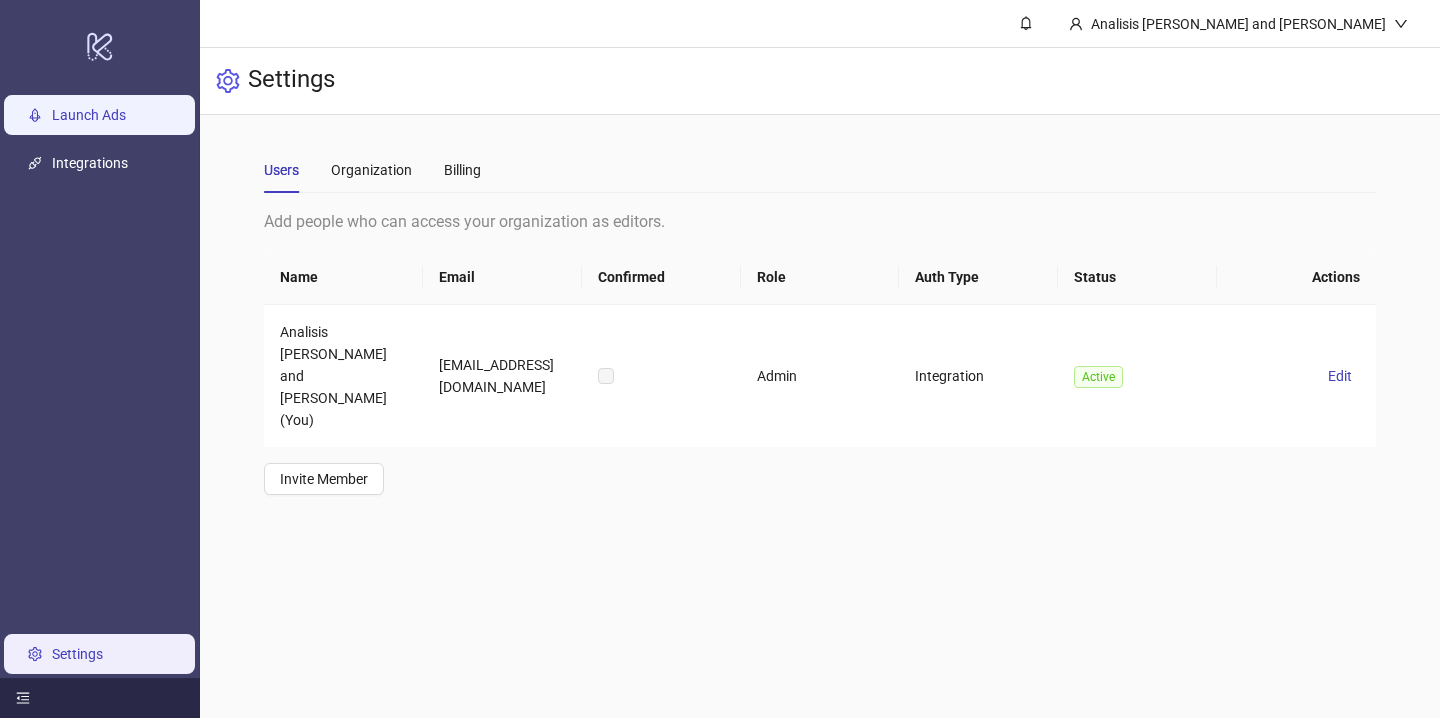 click on "Launch Ads" at bounding box center (89, 116) 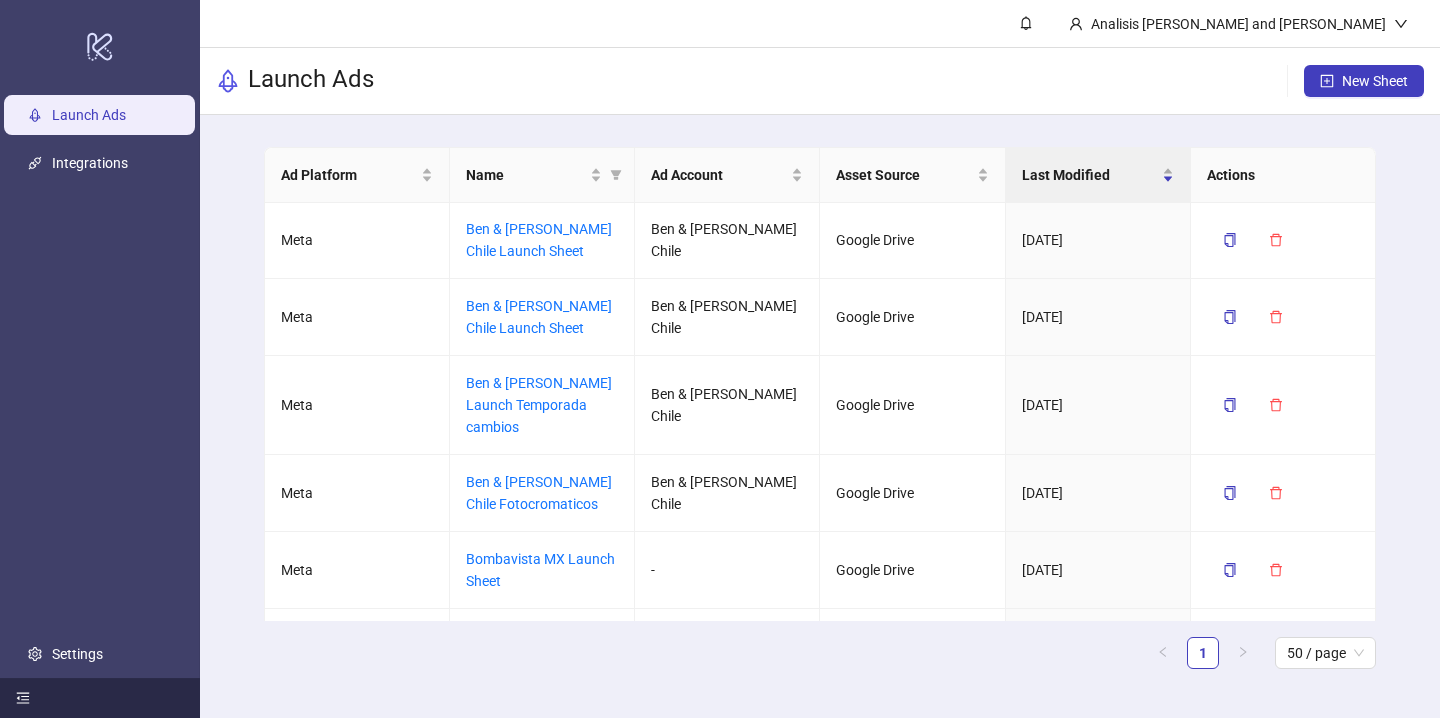 scroll, scrollTop: 0, scrollLeft: 0, axis: both 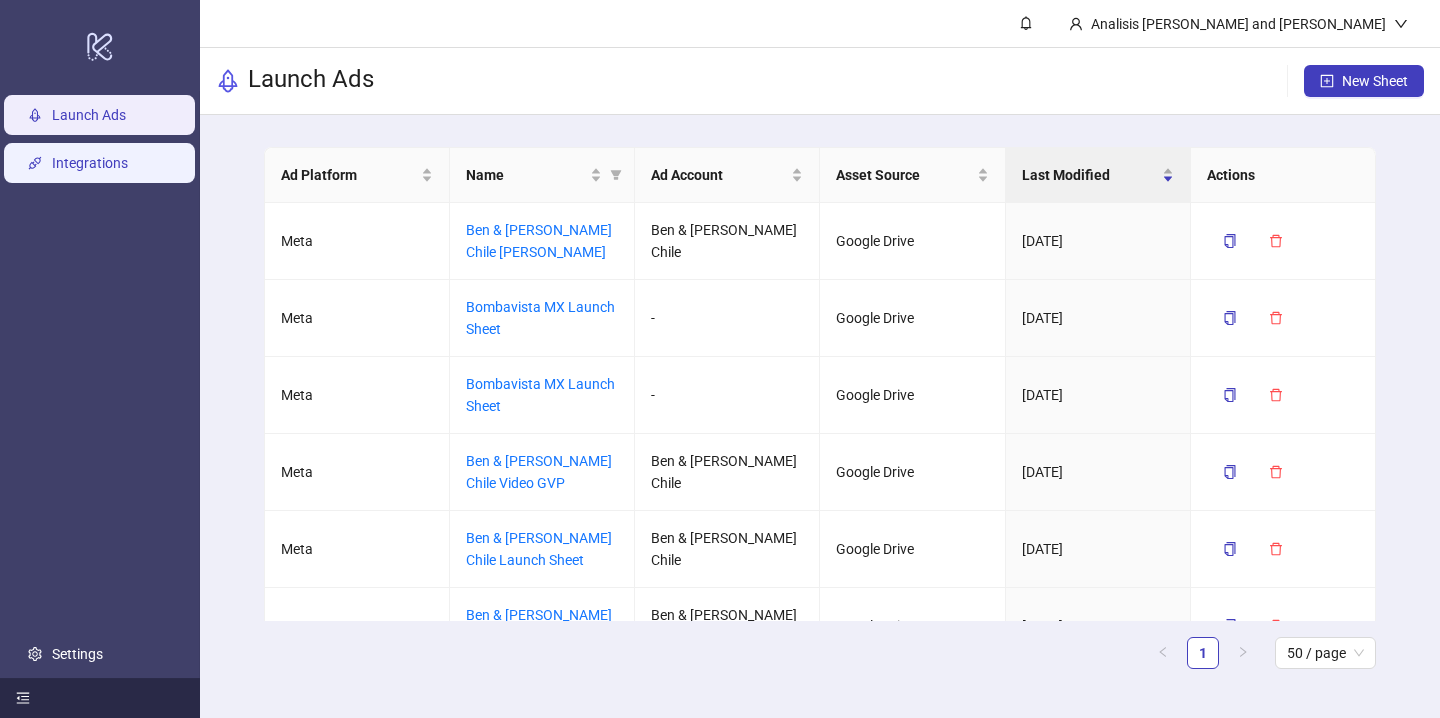 click on "Integrations" at bounding box center [90, 164] 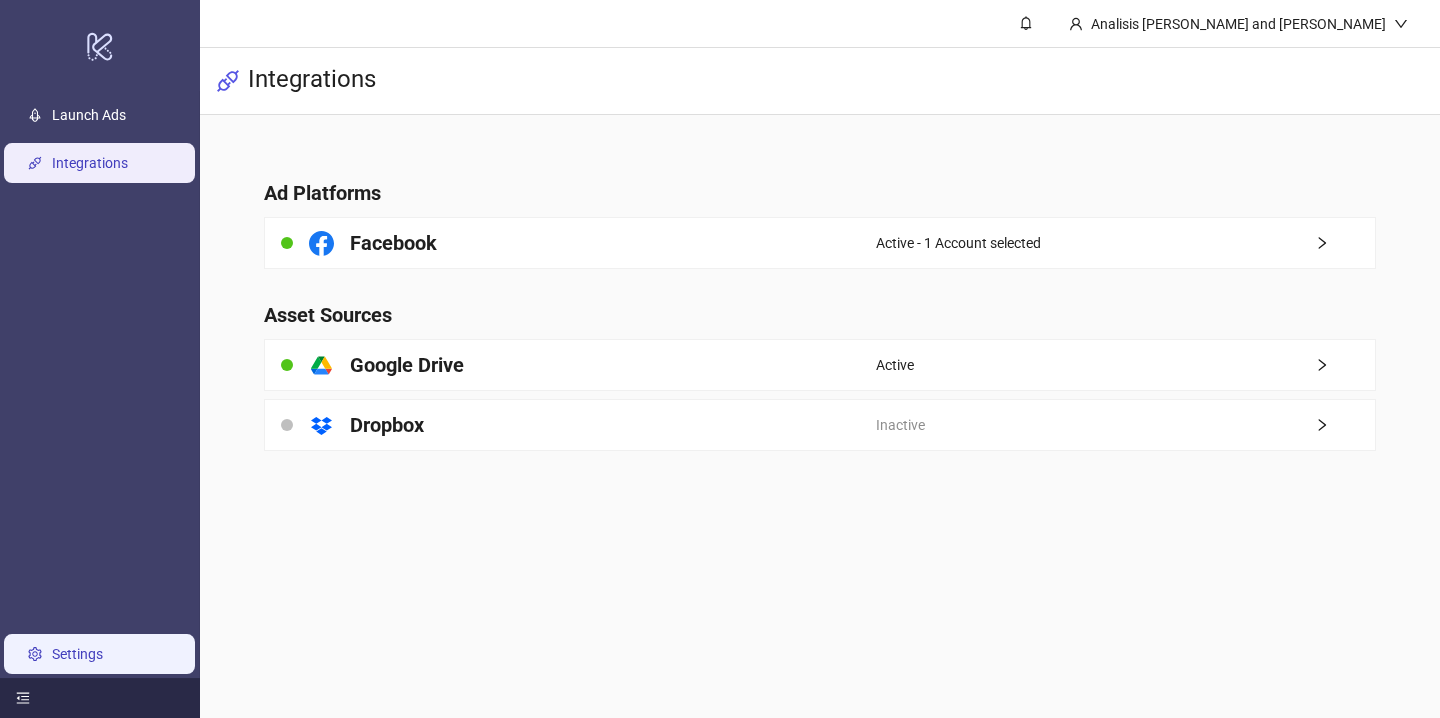 click on "Settings" at bounding box center (77, 654) 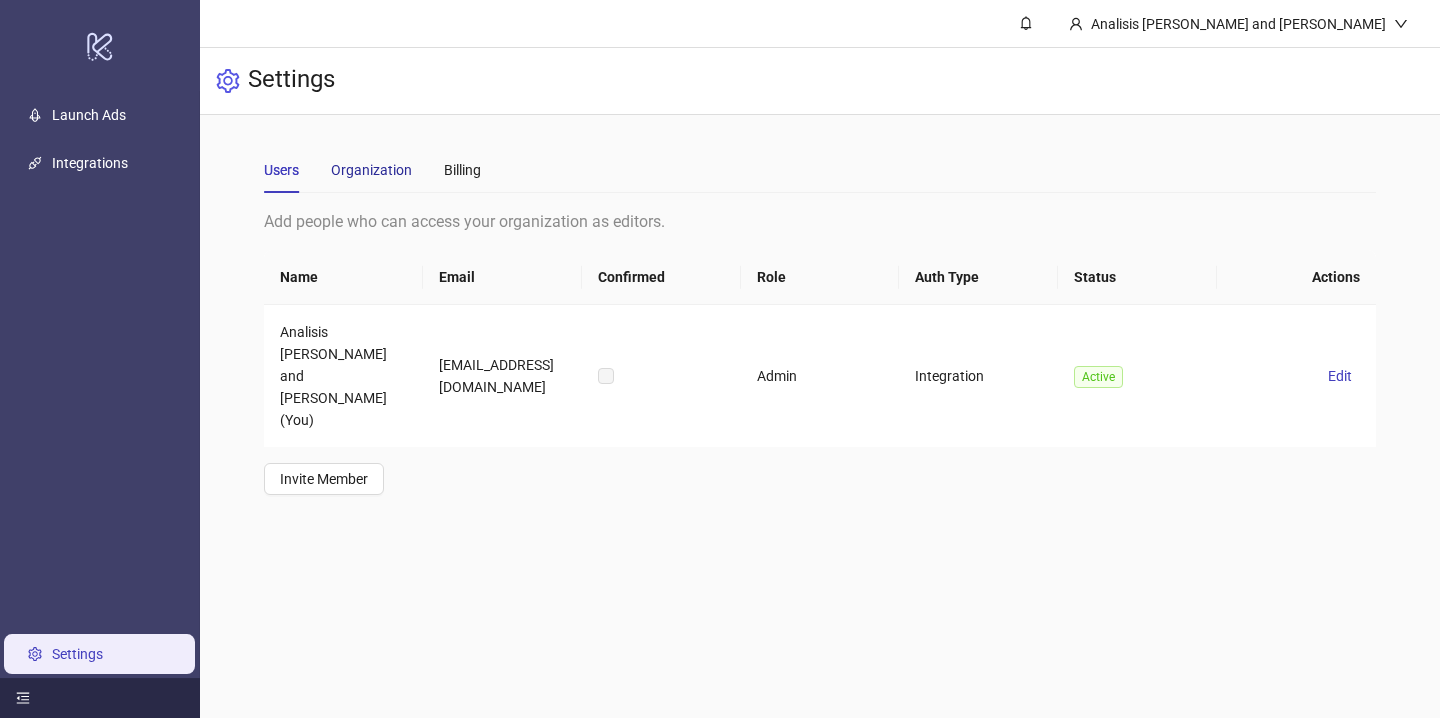 click on "Organization" at bounding box center (371, 170) 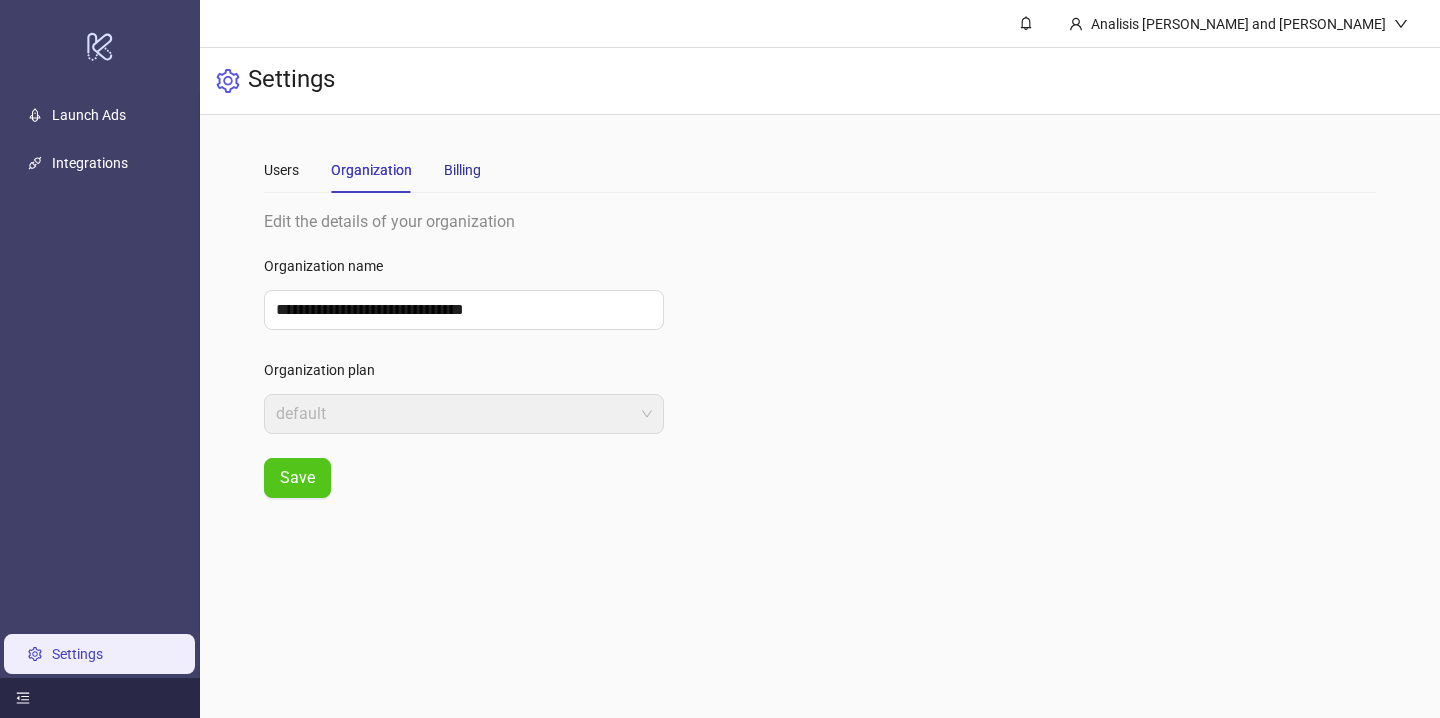 click on "Billing" at bounding box center (462, 170) 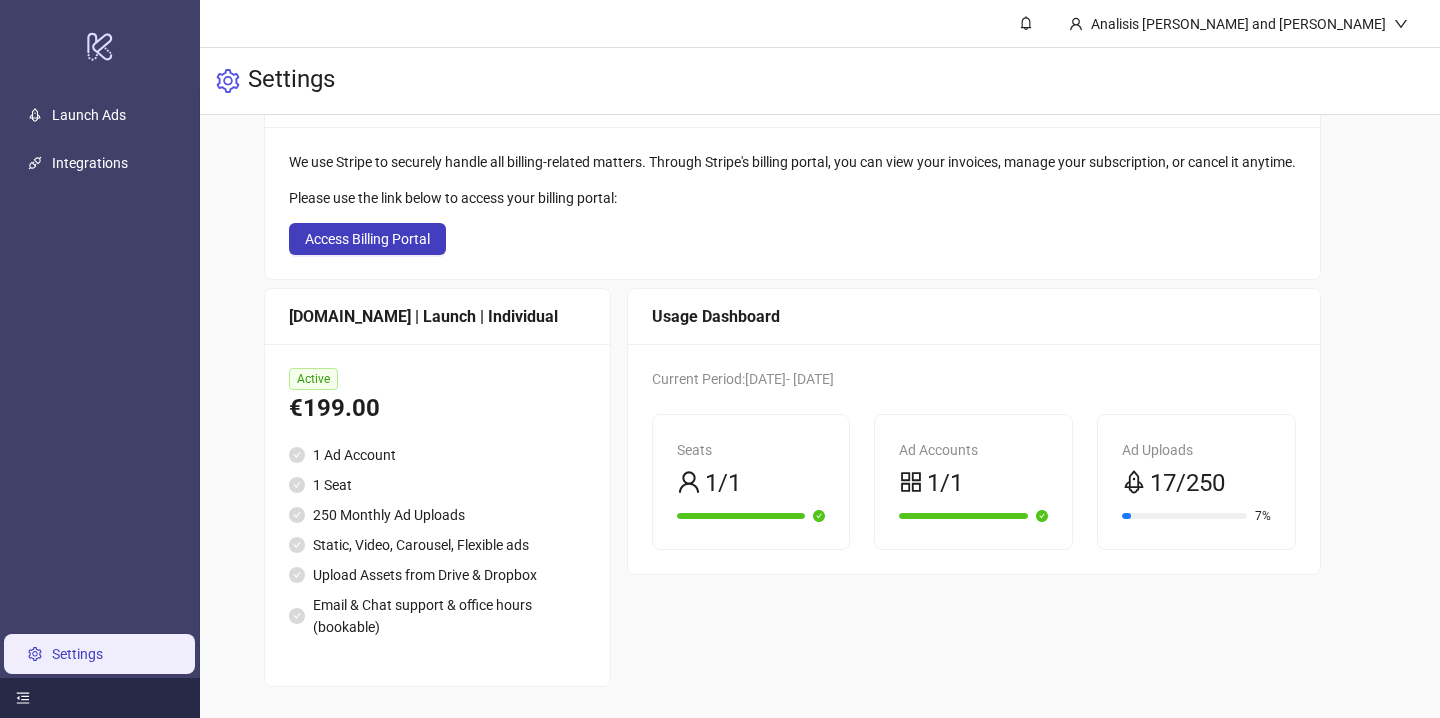 scroll, scrollTop: 0, scrollLeft: 0, axis: both 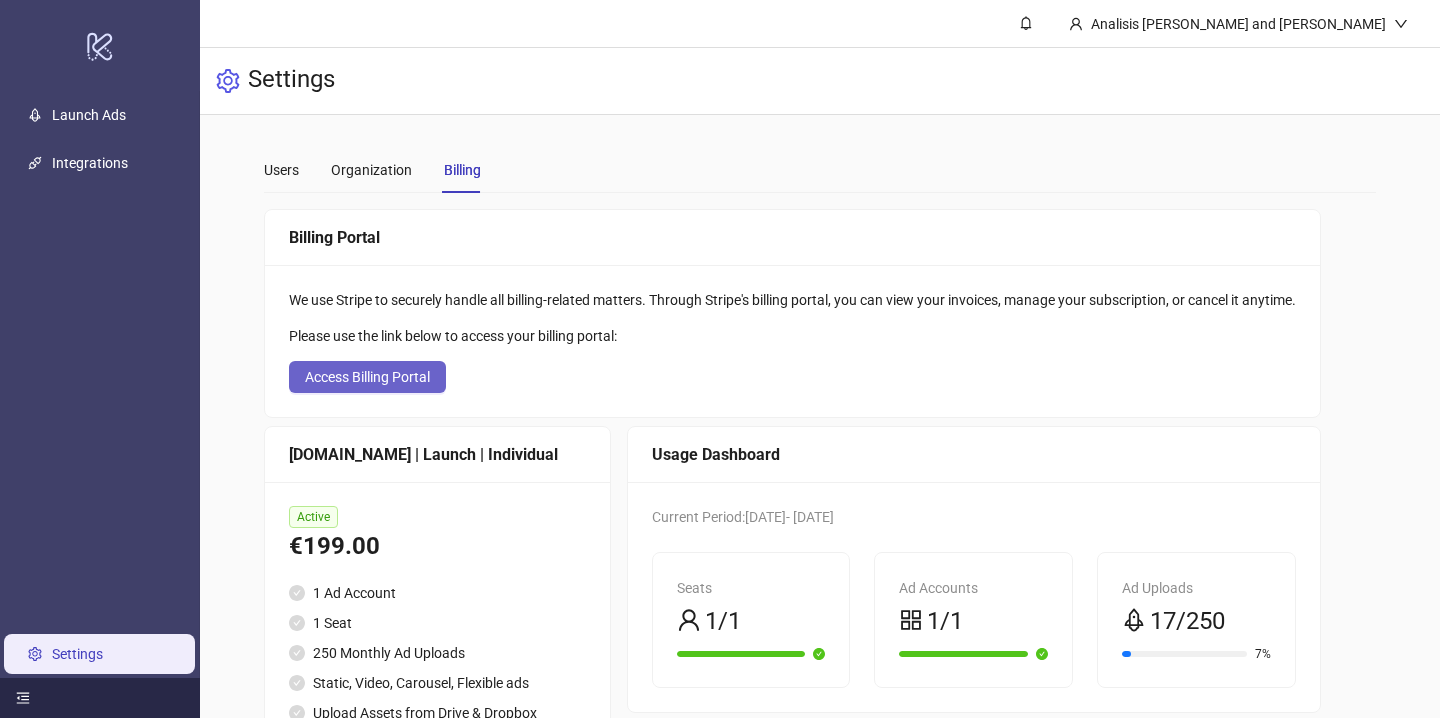 click on "Access Billing Portal" at bounding box center (367, 377) 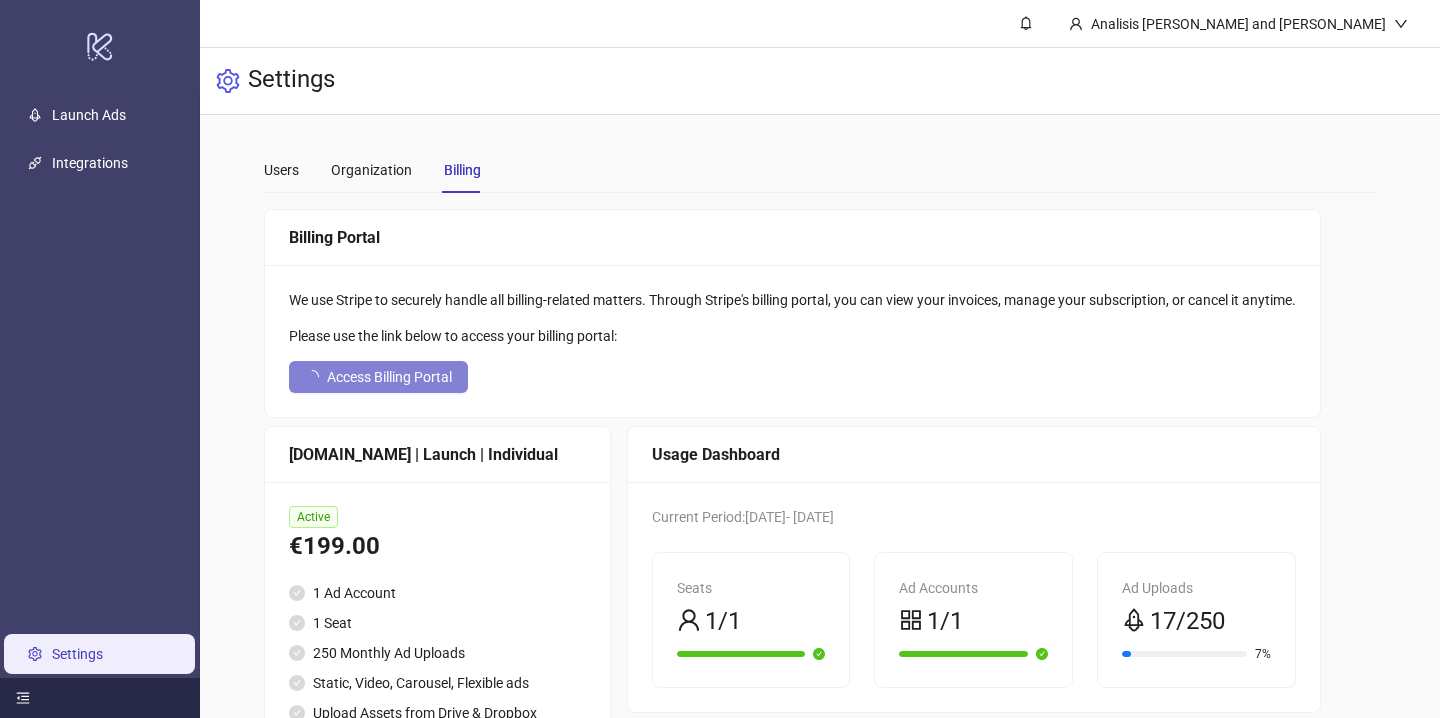 scroll, scrollTop: 138, scrollLeft: 0, axis: vertical 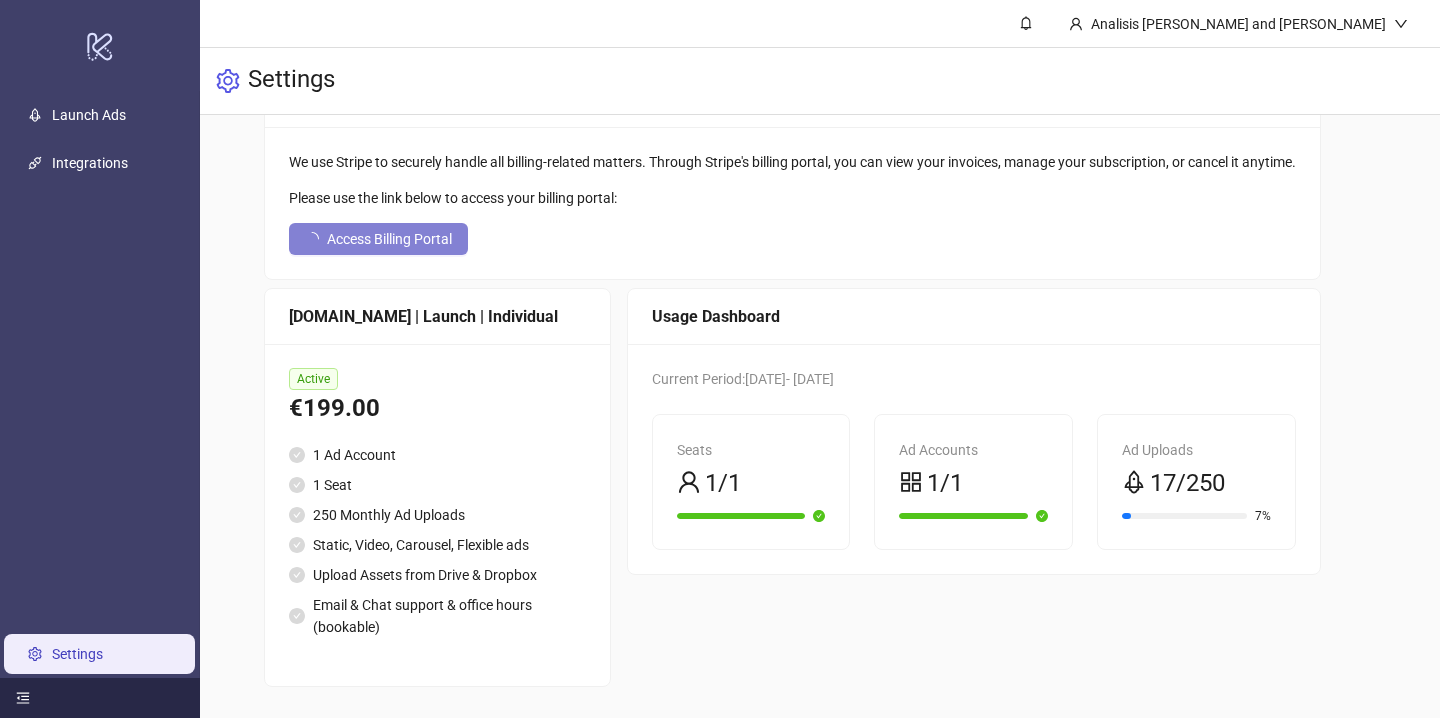 click on "Settings" at bounding box center [77, 654] 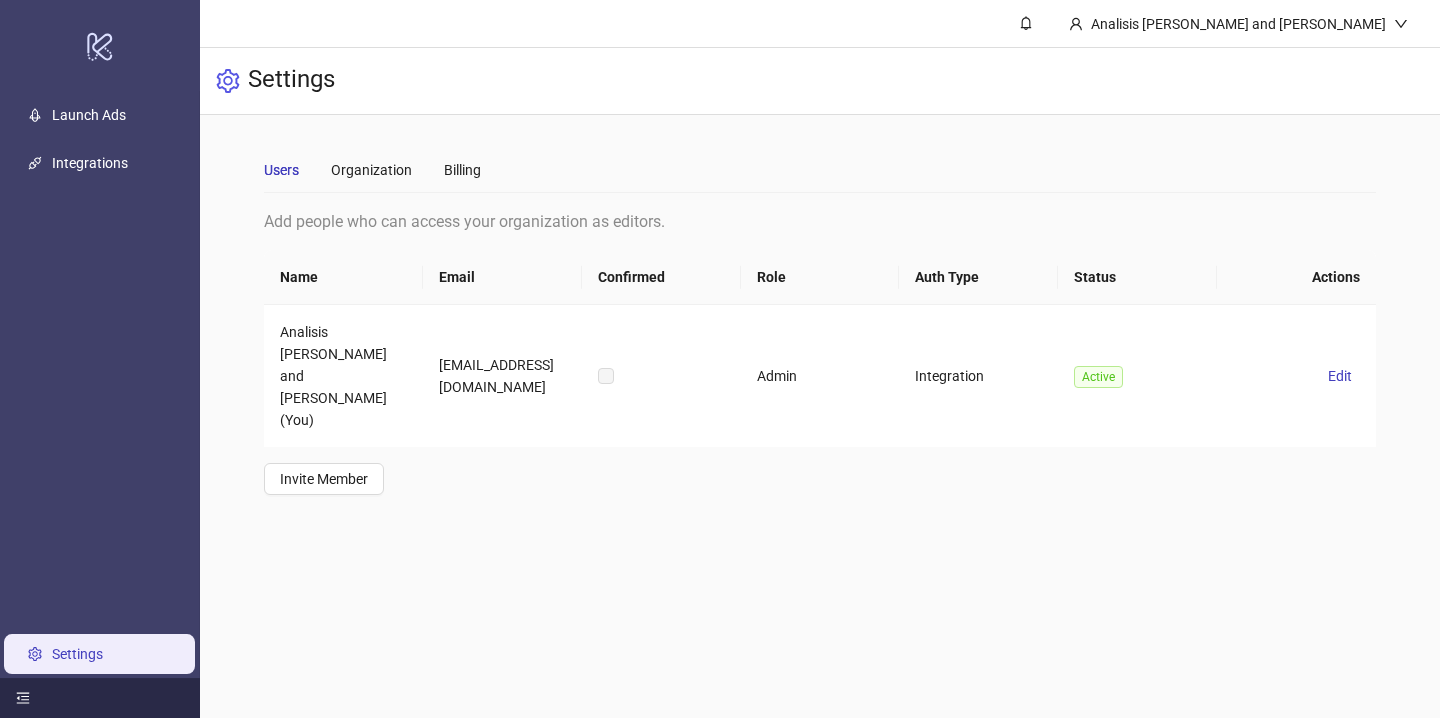 scroll, scrollTop: 0, scrollLeft: 0, axis: both 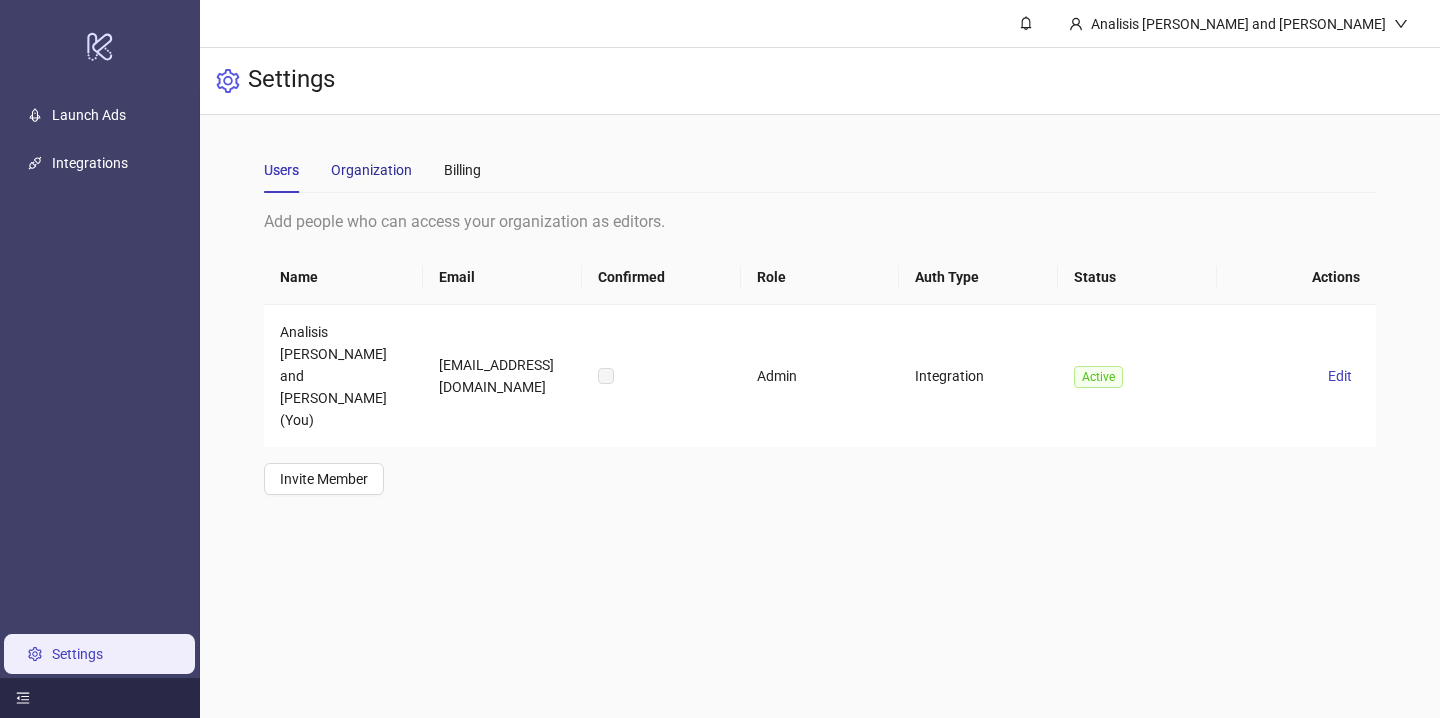 click on "Organization" at bounding box center [371, 170] 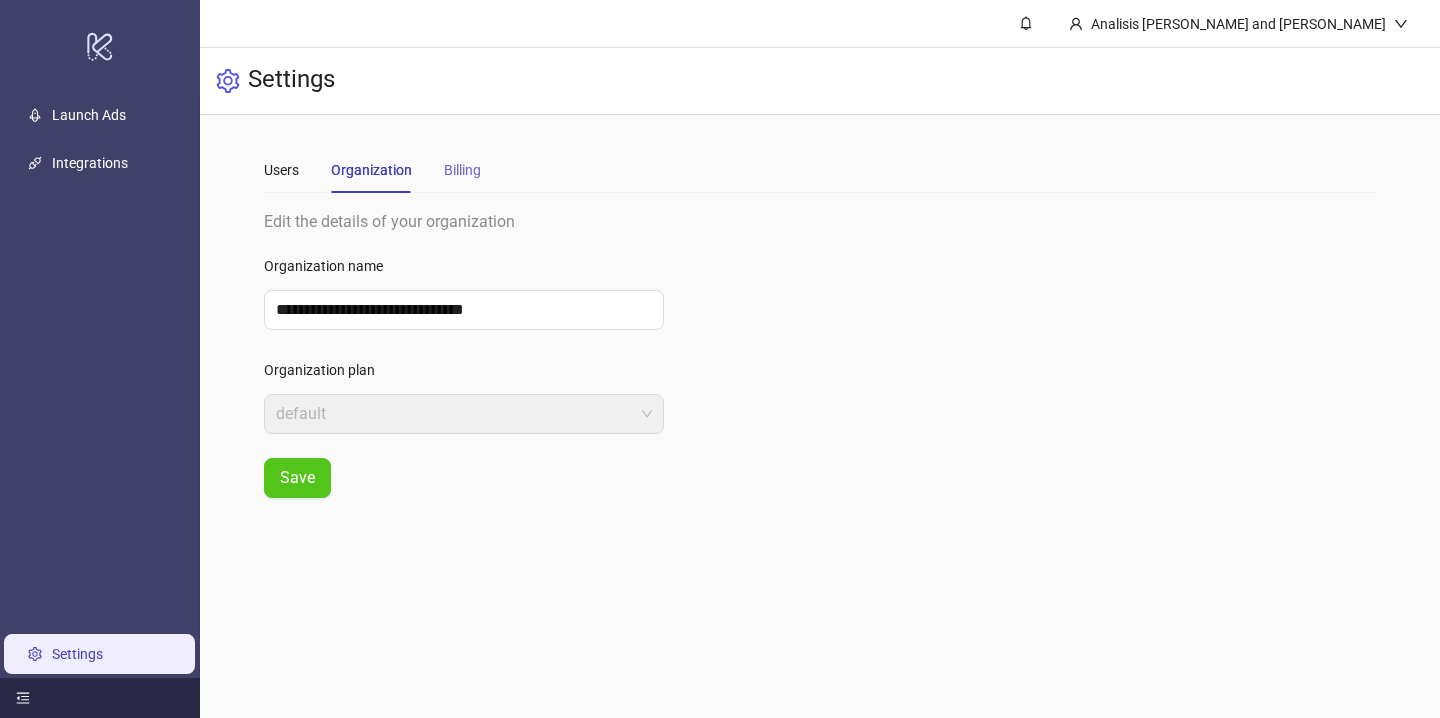click on "Billing" at bounding box center (462, 170) 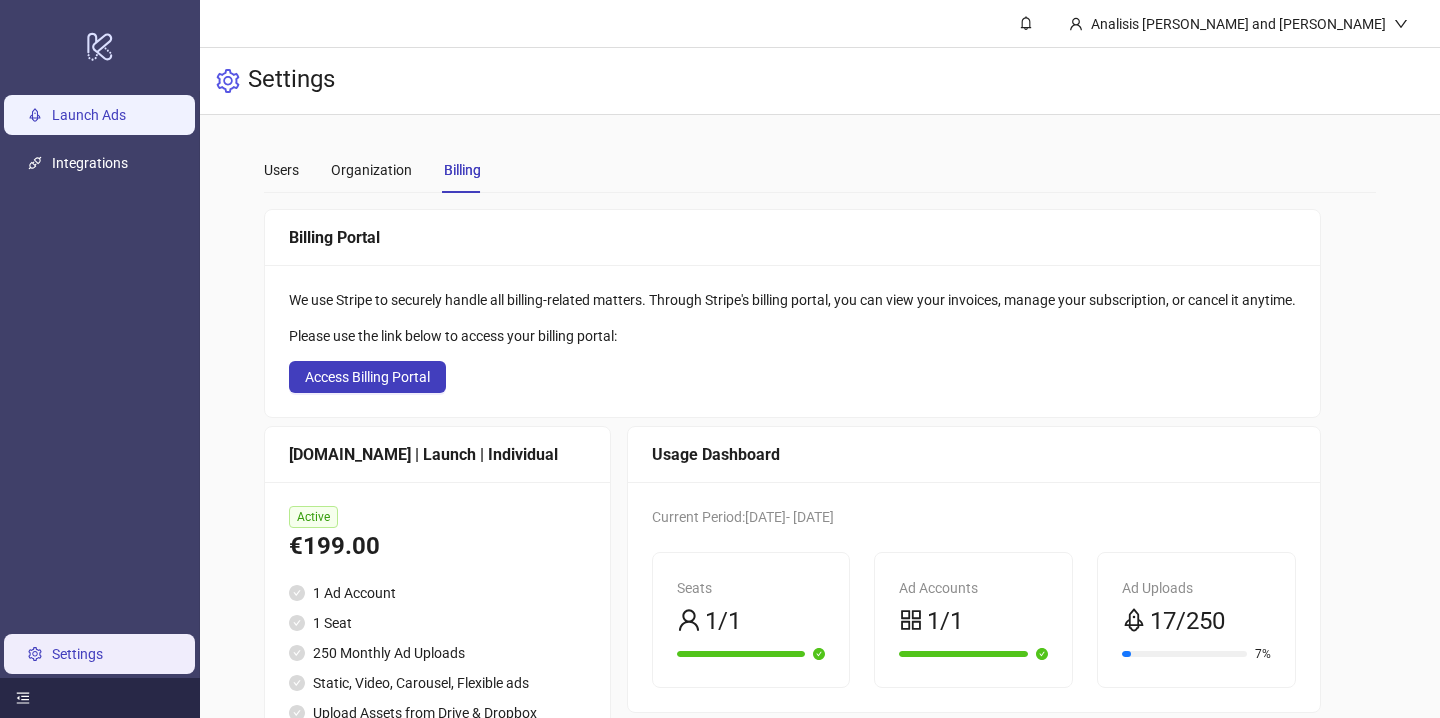 click on "Launch Ads" at bounding box center [89, 116] 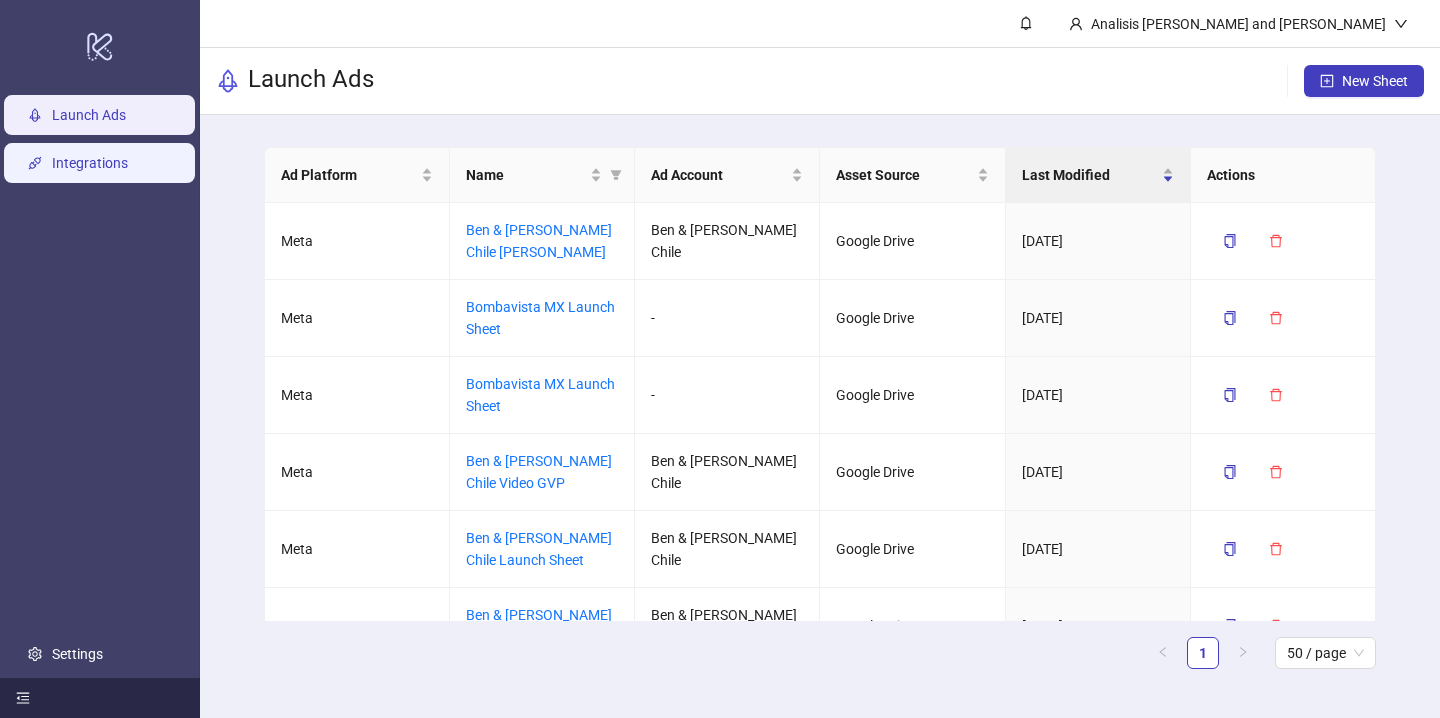 click on "Integrations" at bounding box center [90, 164] 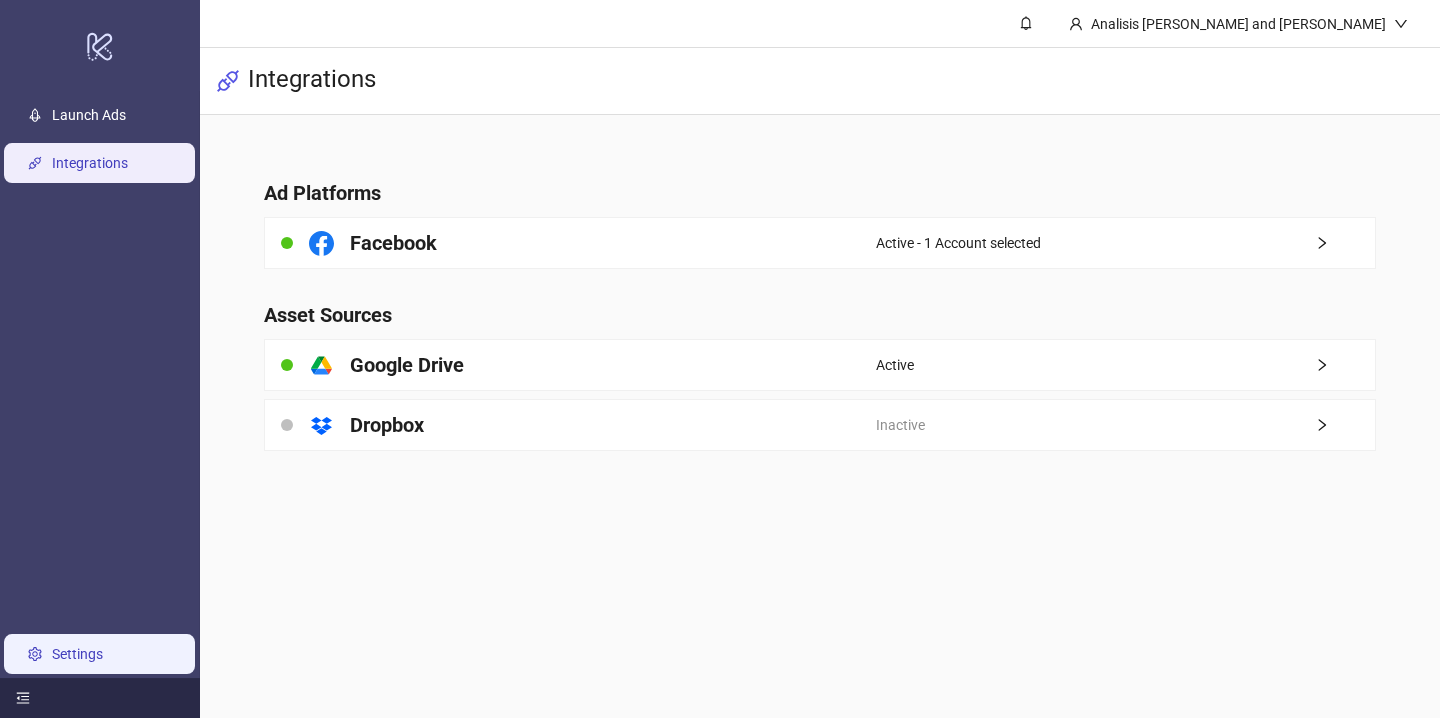 click on "Settings" at bounding box center [77, 654] 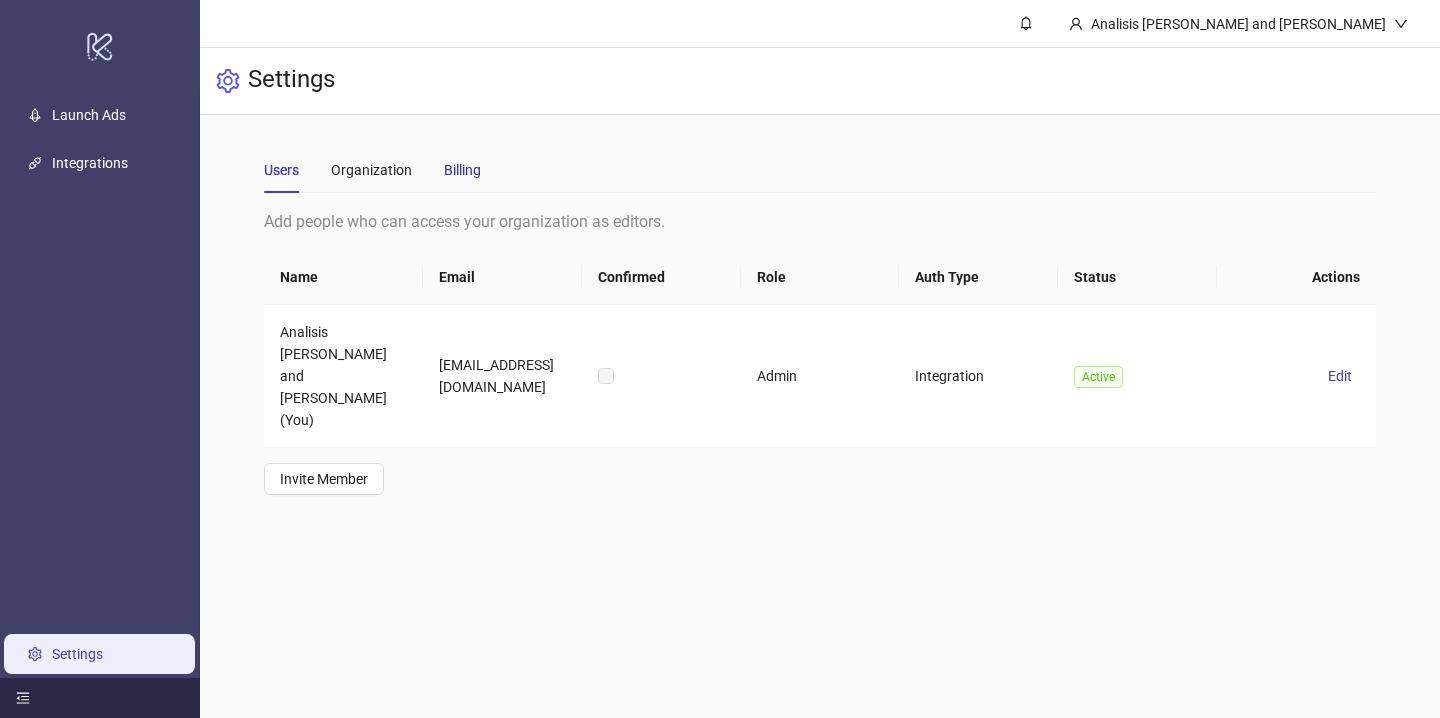 click on "Billing" at bounding box center (462, 170) 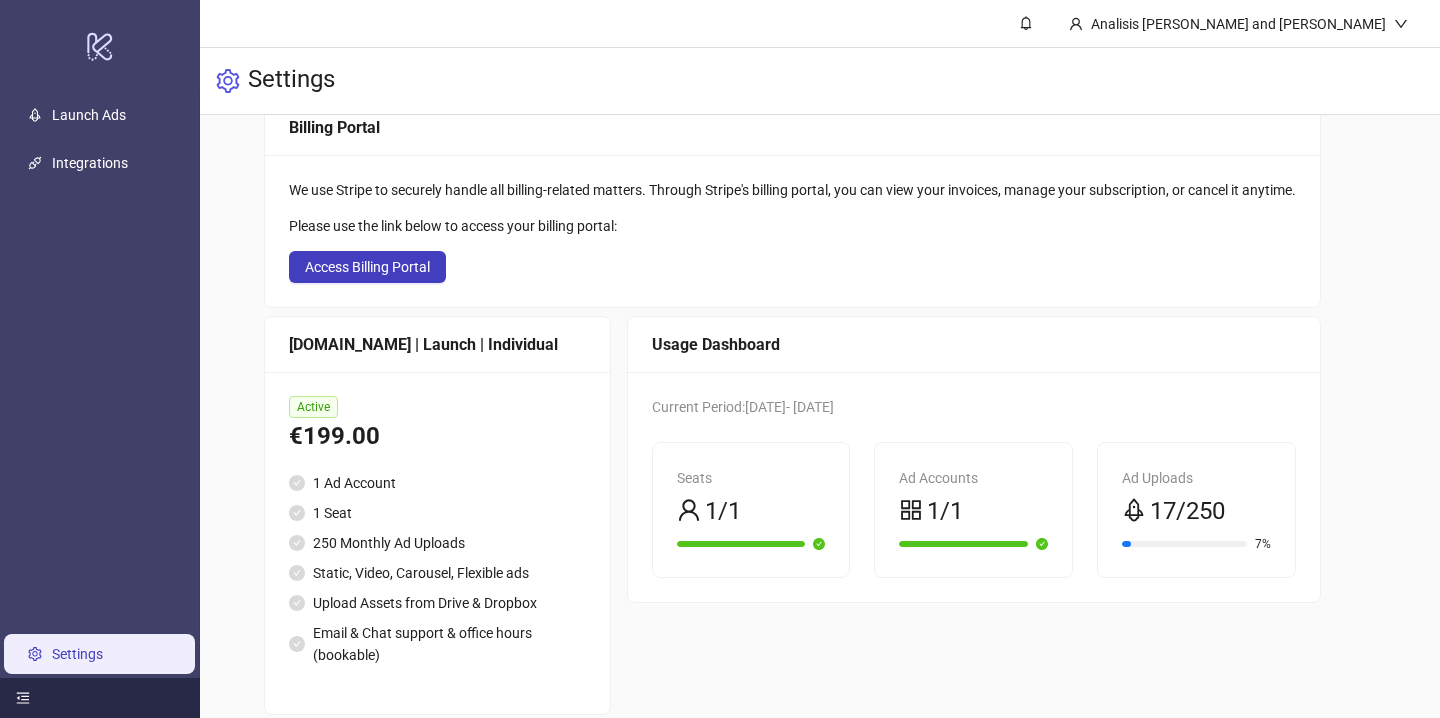 scroll, scrollTop: 138, scrollLeft: 0, axis: vertical 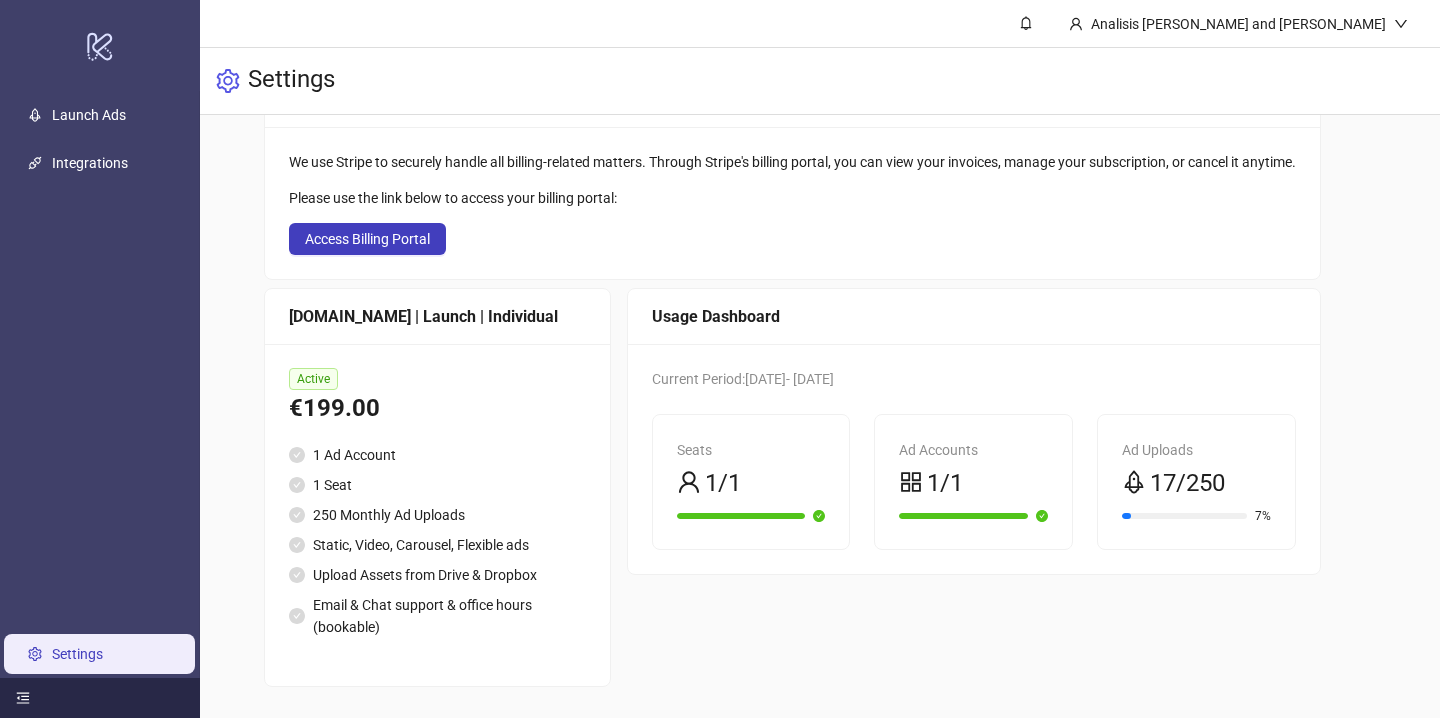 click on "We use Stripe to securely handle all billing-related matters. Through Stripe's billing portal, you can view your invoices, manage your subscription, or cancel it anytime. Please use the link below to access your billing portal: Access Billing Portal" at bounding box center (792, 203) 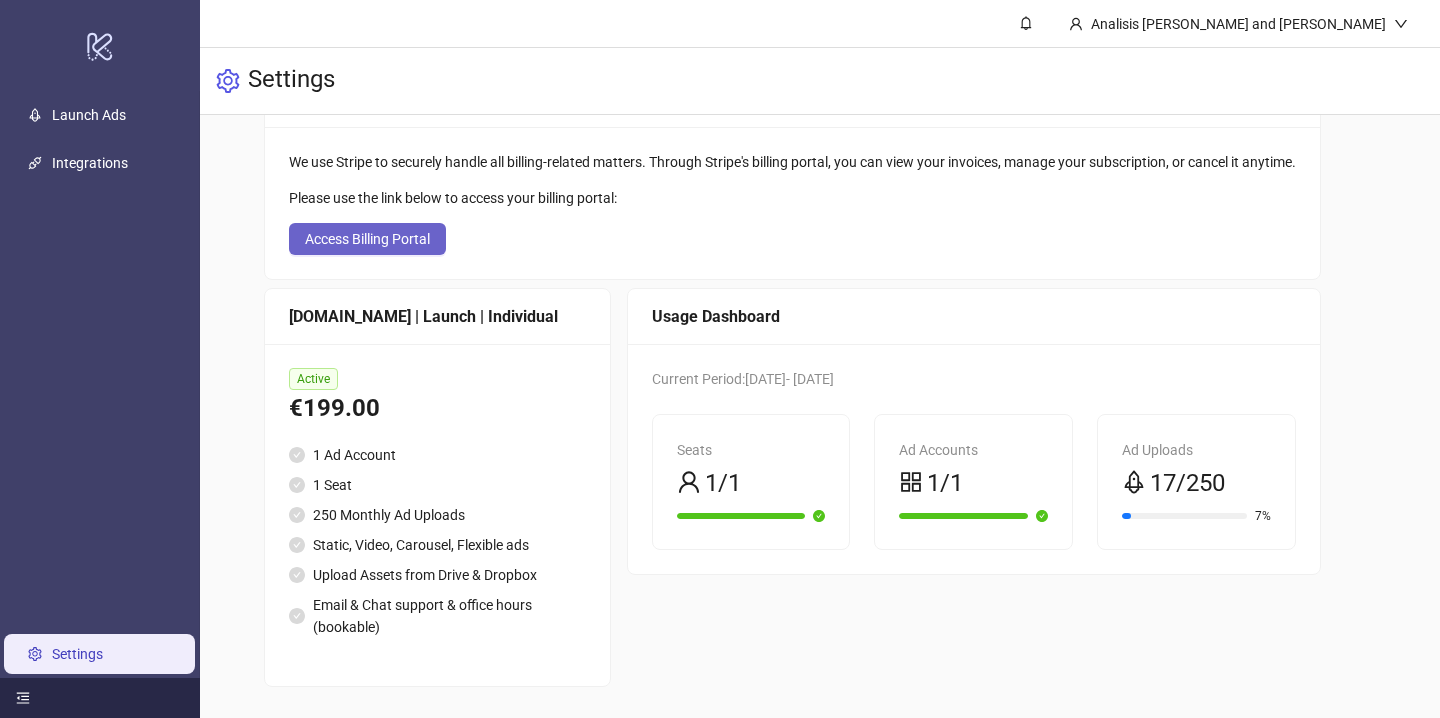 click on "Access Billing Portal" at bounding box center [367, 239] 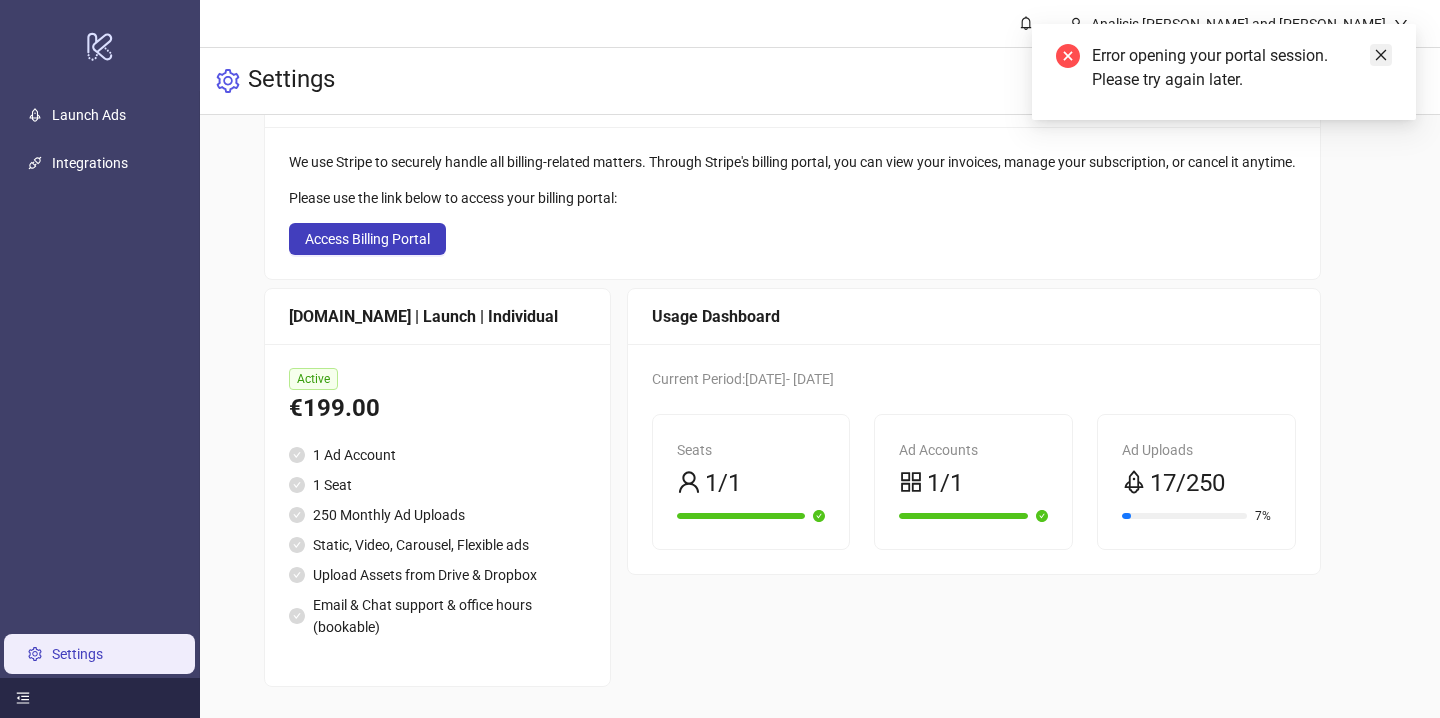 click 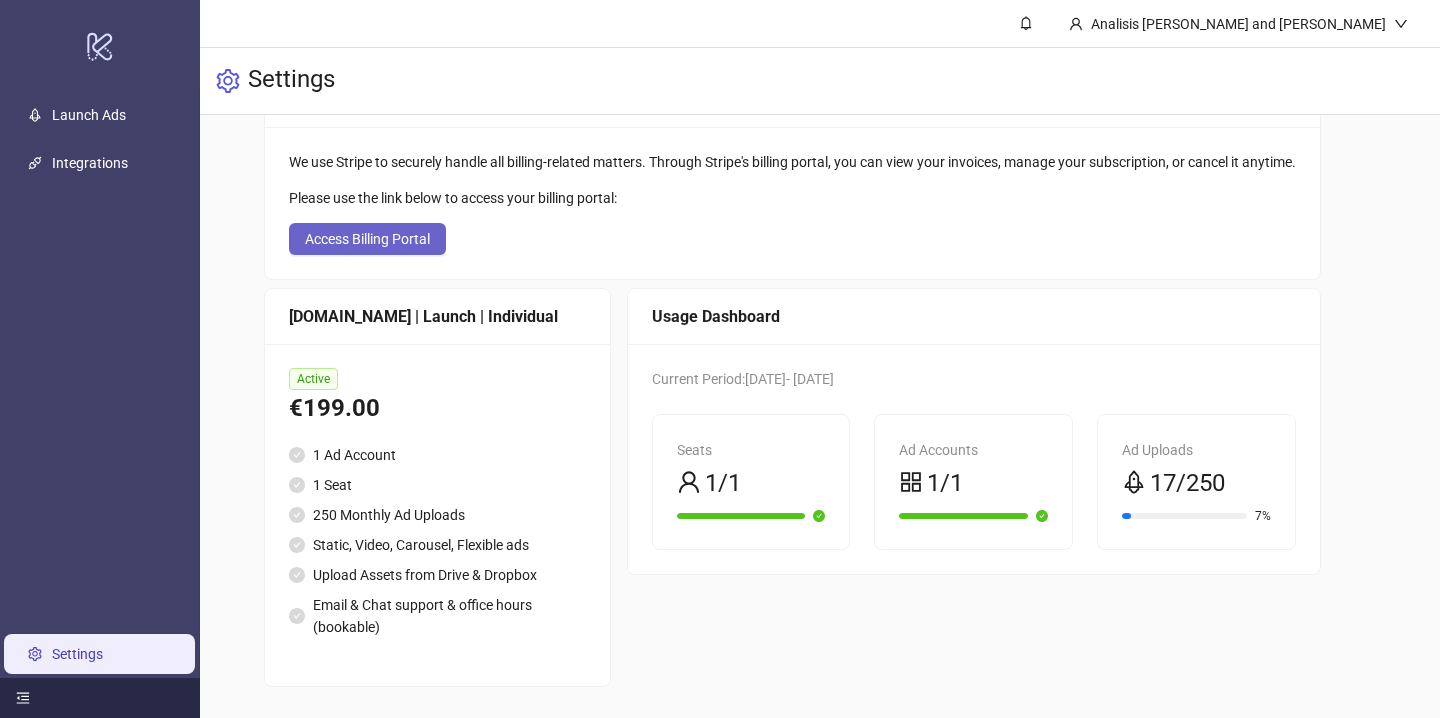 click on "Access Billing Portal" at bounding box center [367, 239] 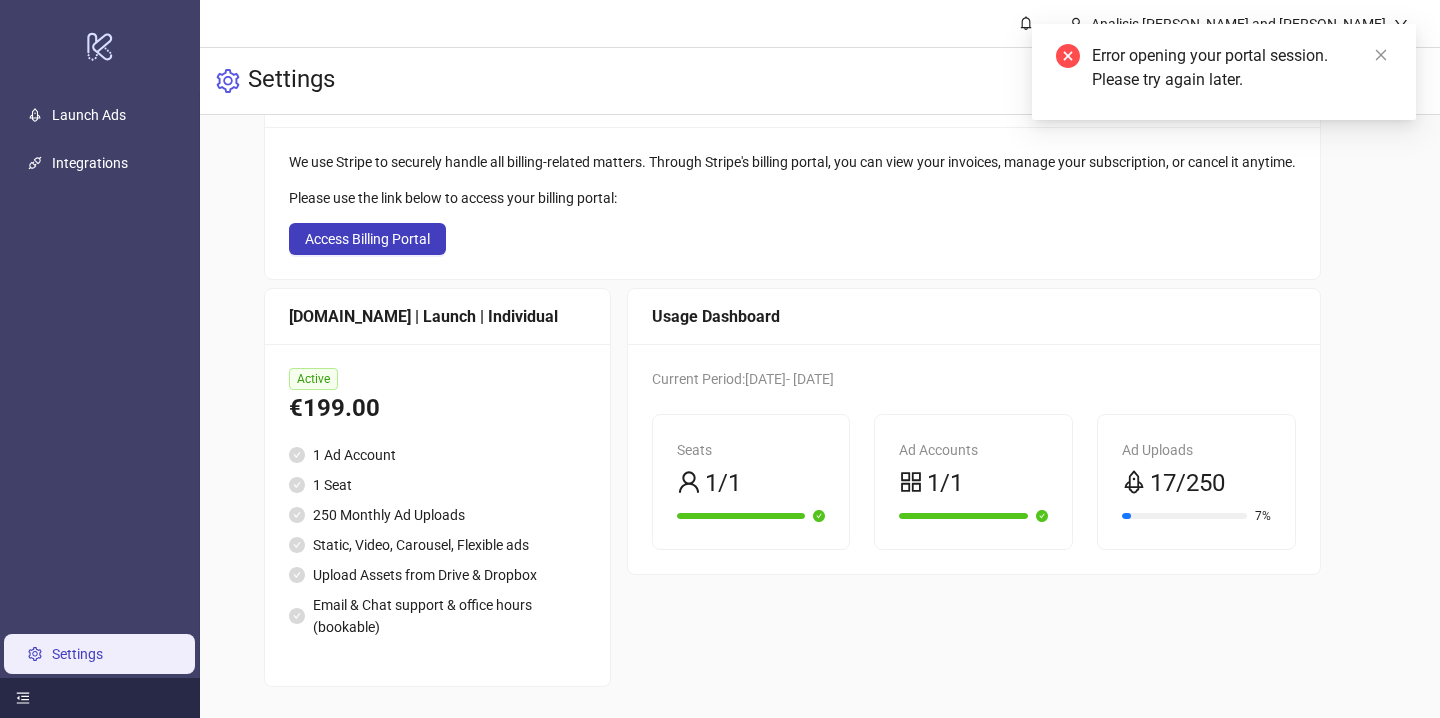 click on "Active" at bounding box center (313, 379) 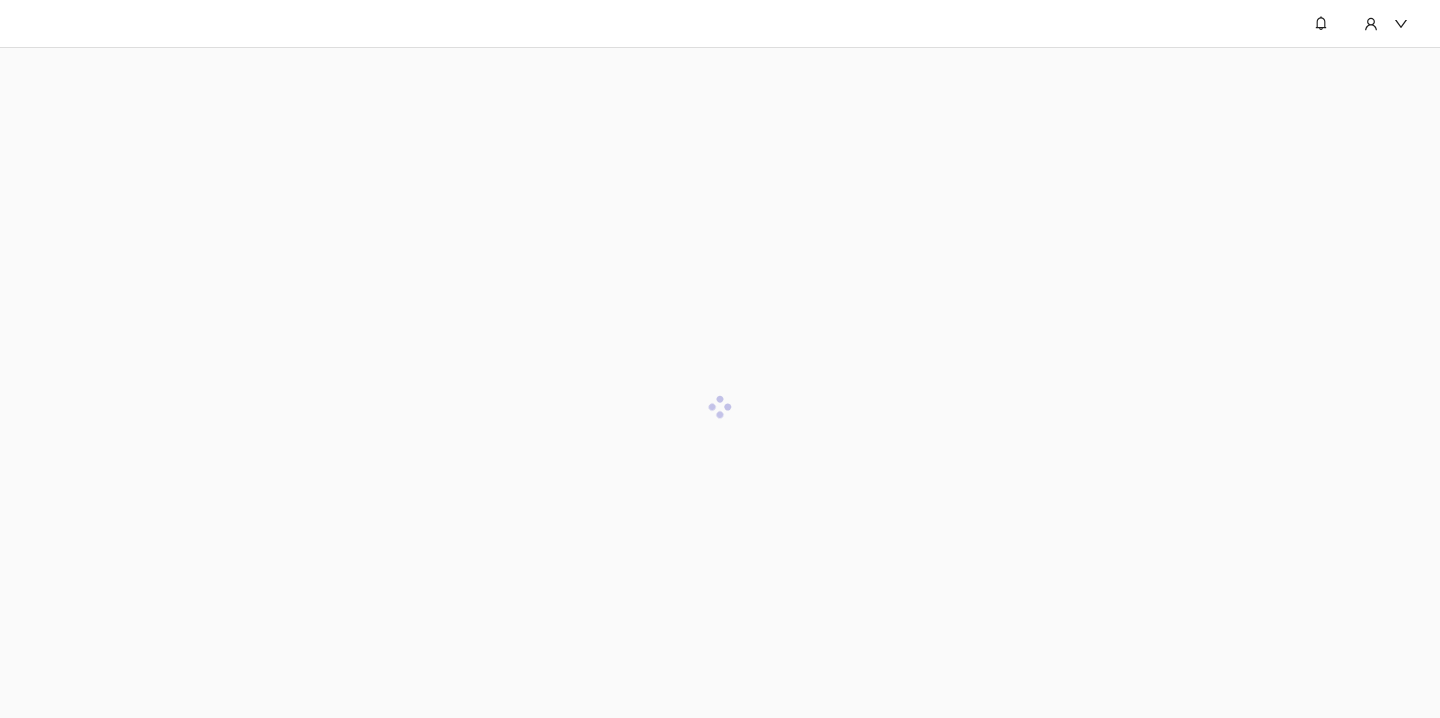 scroll, scrollTop: 0, scrollLeft: 0, axis: both 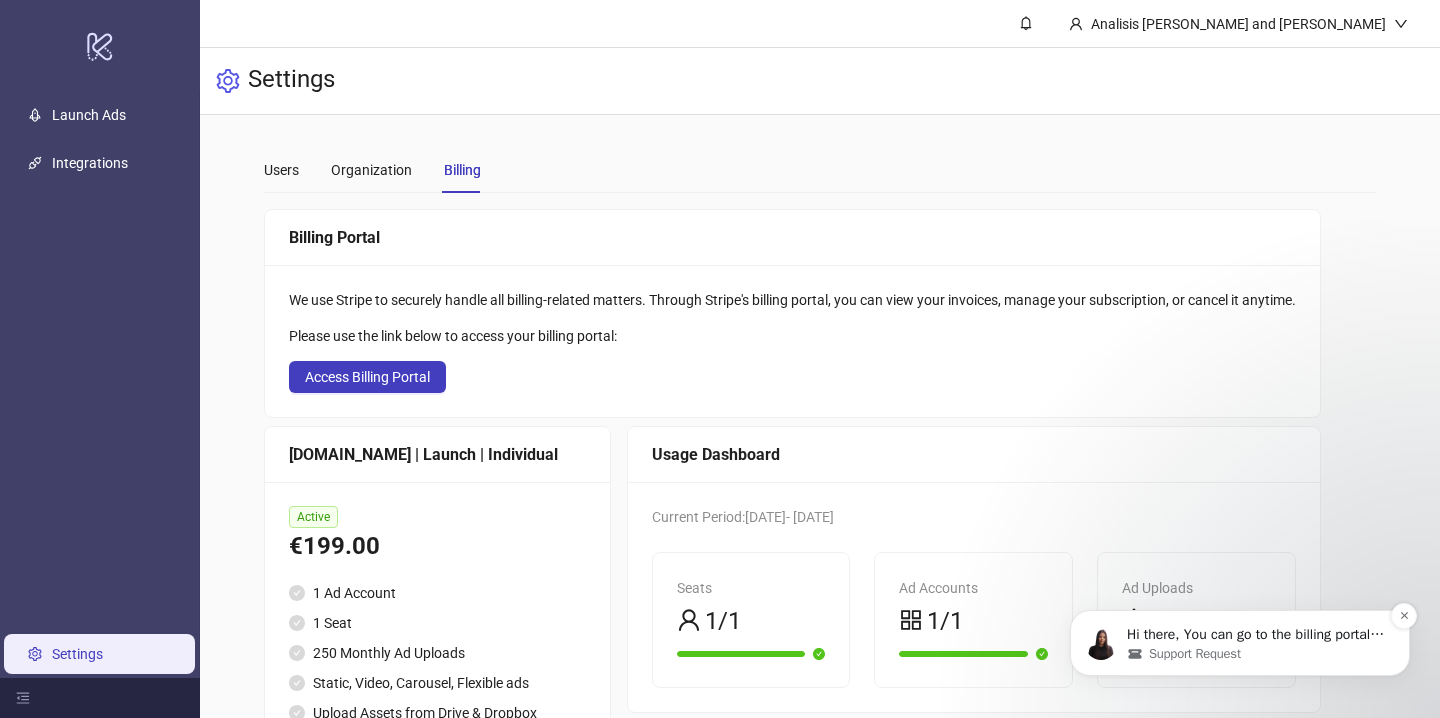 click on "Hi there,   You can go to the billing portal and cancel your subscription from there. To access it, you can navigate to your Kitchn space, head to the bottom left where the Settings tab is located. Thereafter Billing and access Billing Portal. Or you can just click here directly: [URL][DOMAIN_NAME].  If you don’t mind me asking - may I ask why you're pausing? I’d love to hear your feedback and see how we can keep improving the product. ​ Looking forward to your reply!  [PERSON_NAME]" at bounding box center [1256, 635] 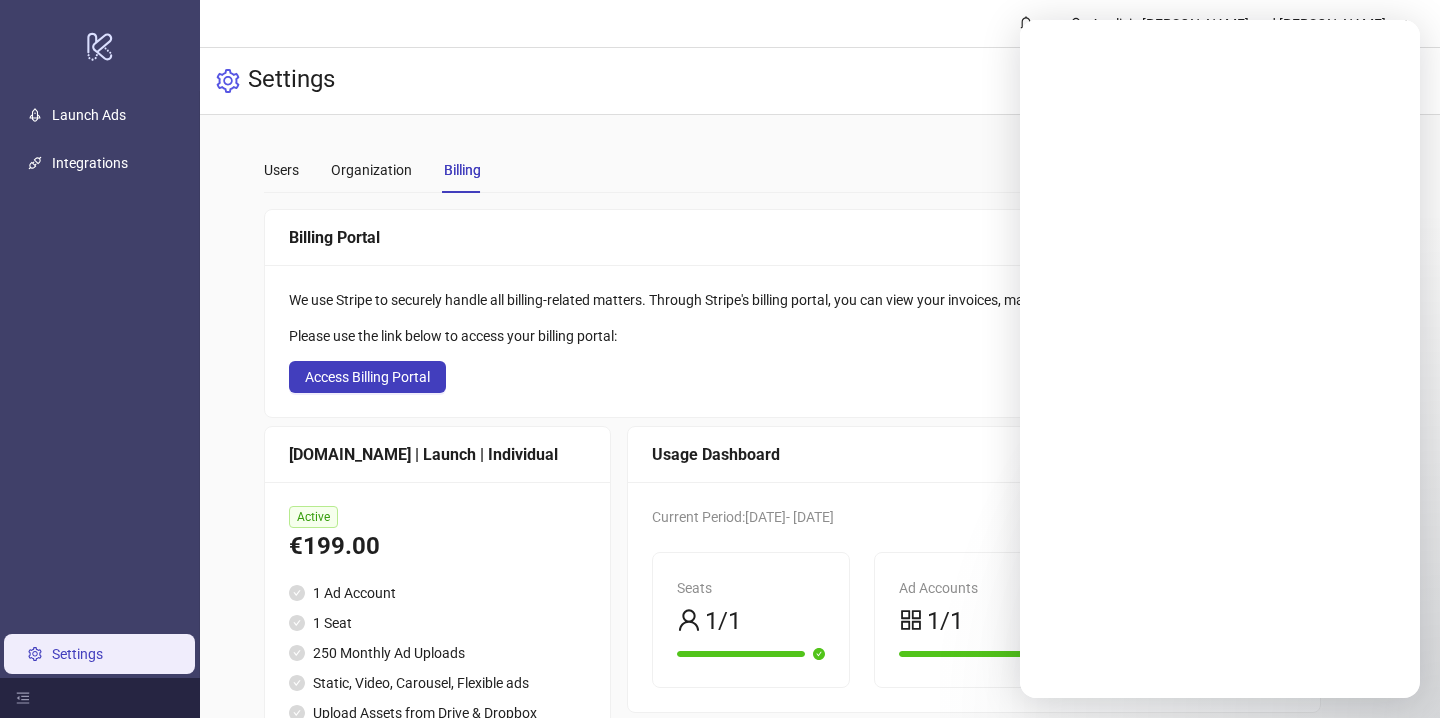 scroll, scrollTop: 0, scrollLeft: 0, axis: both 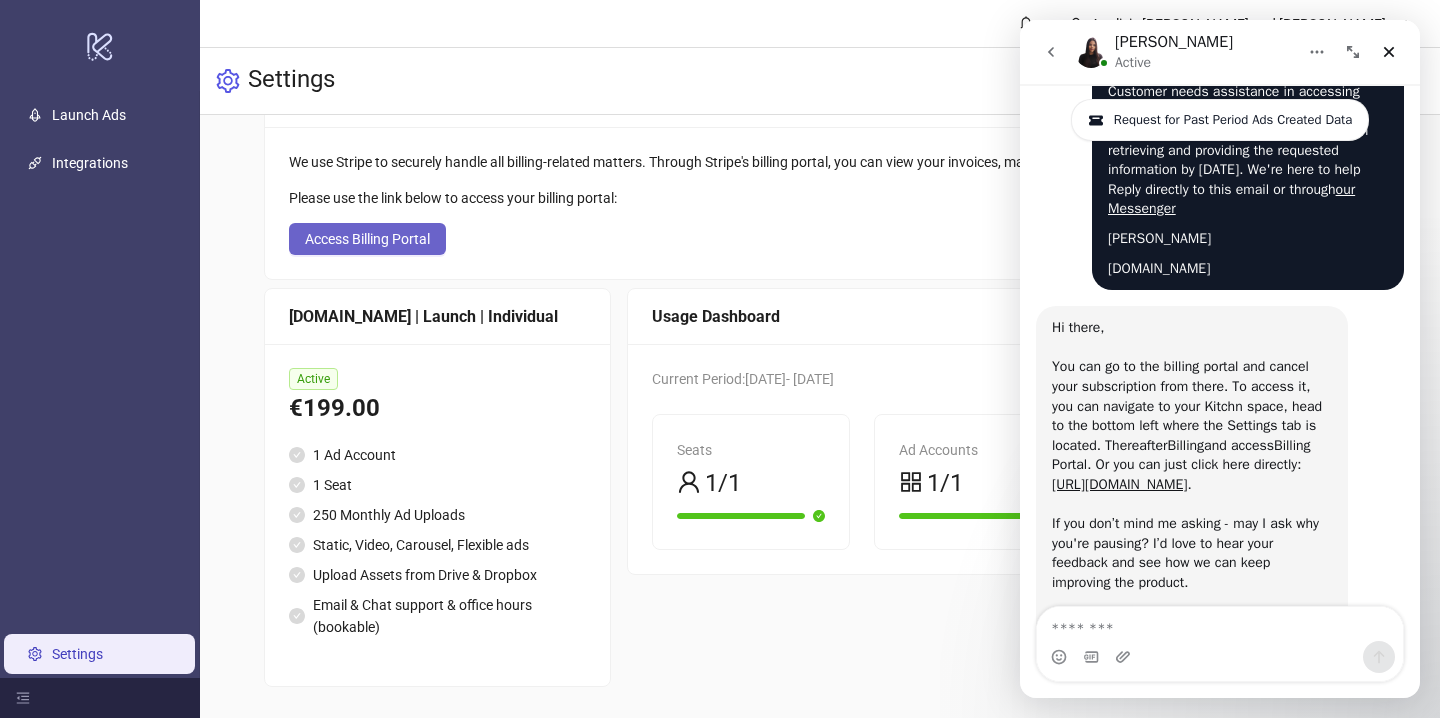 click on "Access Billing Portal" at bounding box center [367, 239] 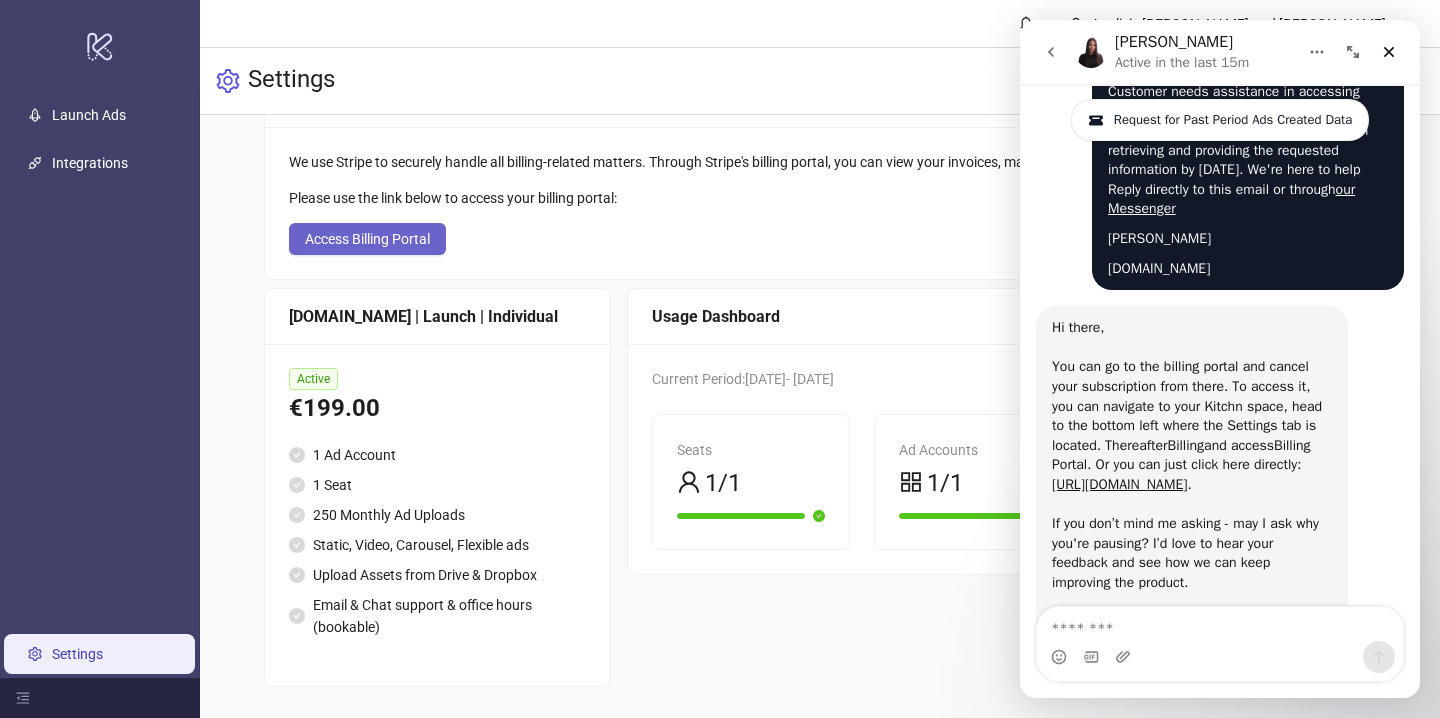 scroll, scrollTop: 3365, scrollLeft: 0, axis: vertical 